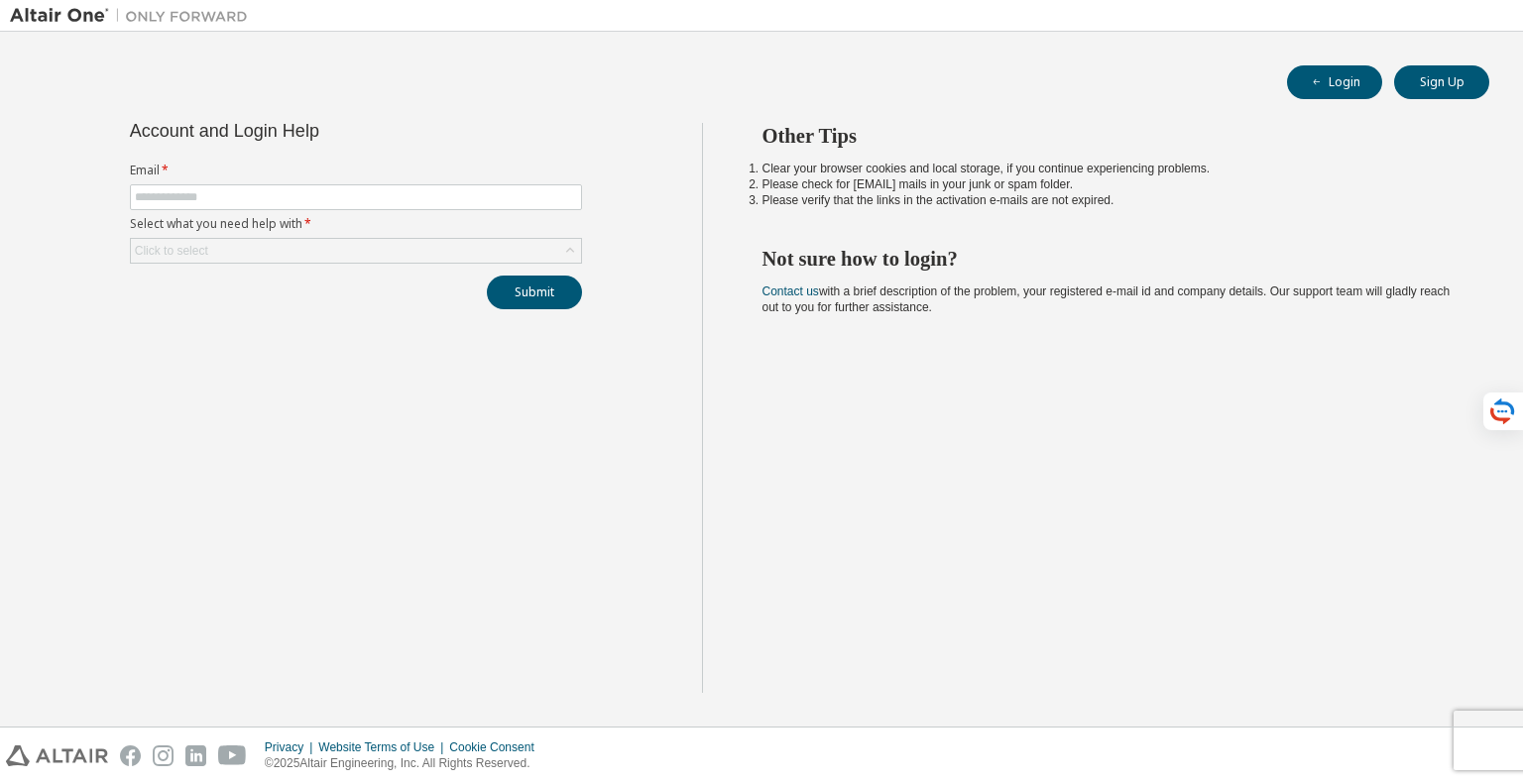 scroll, scrollTop: 0, scrollLeft: 0, axis: both 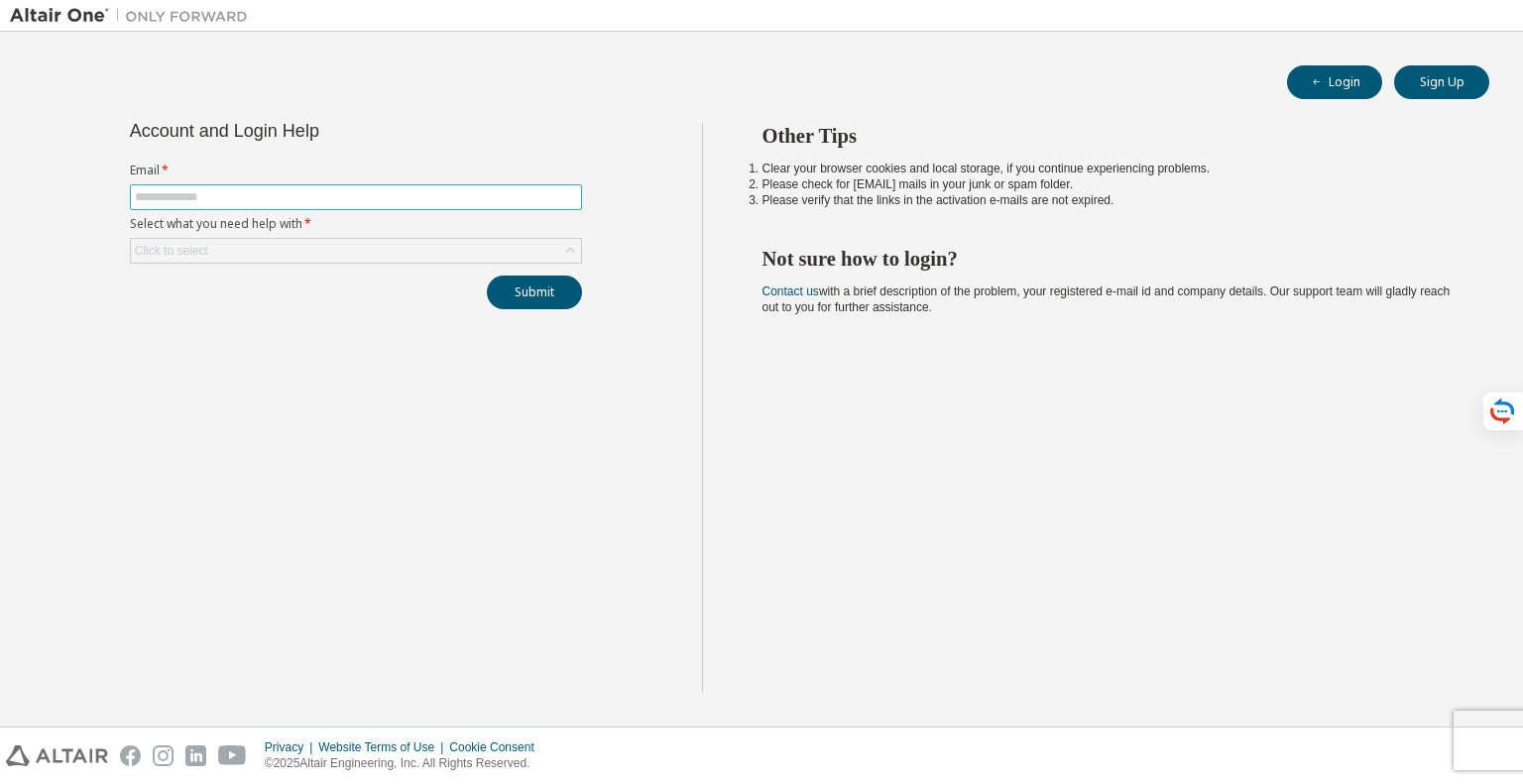 click at bounding box center (356, 197) 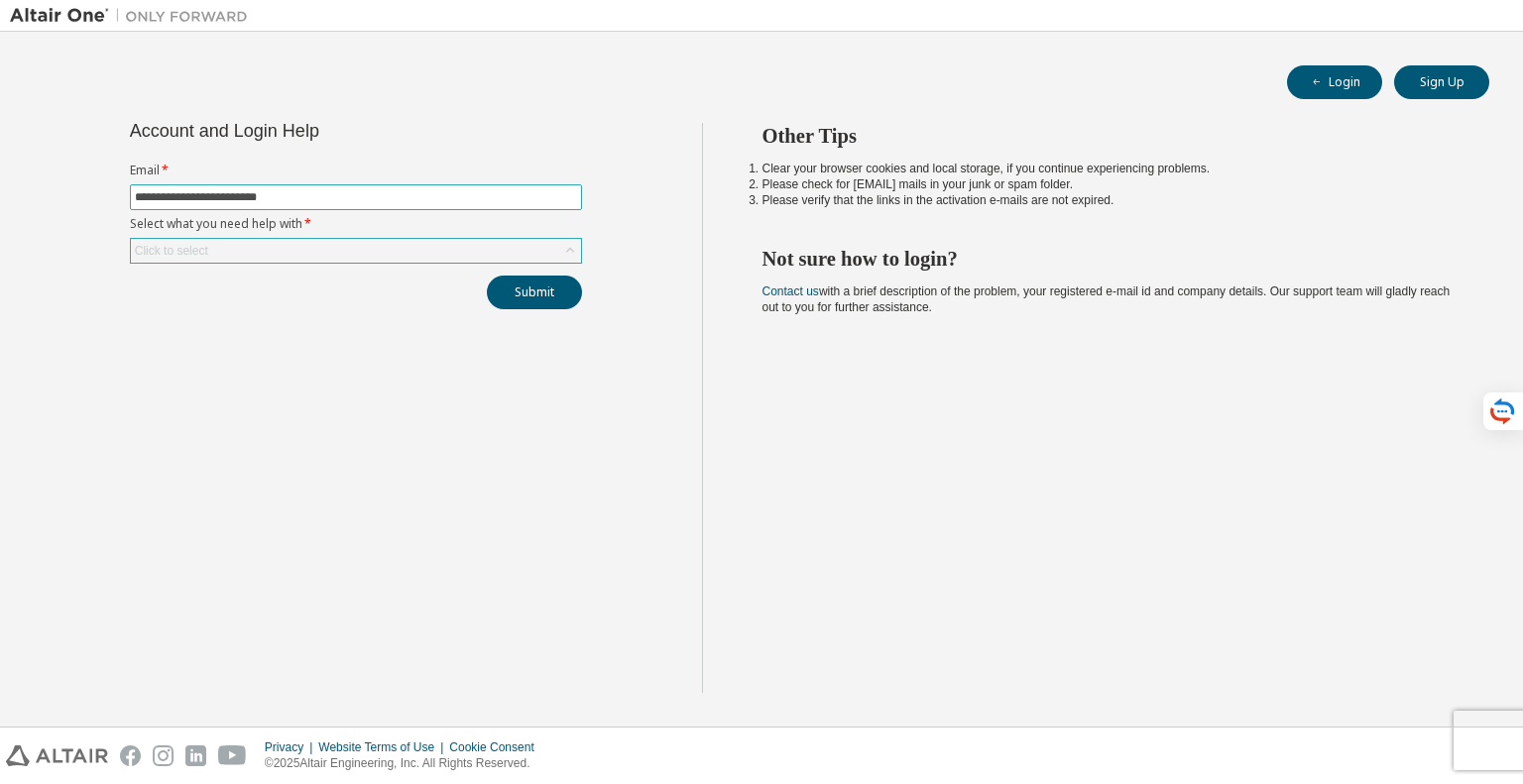 type on "**********" 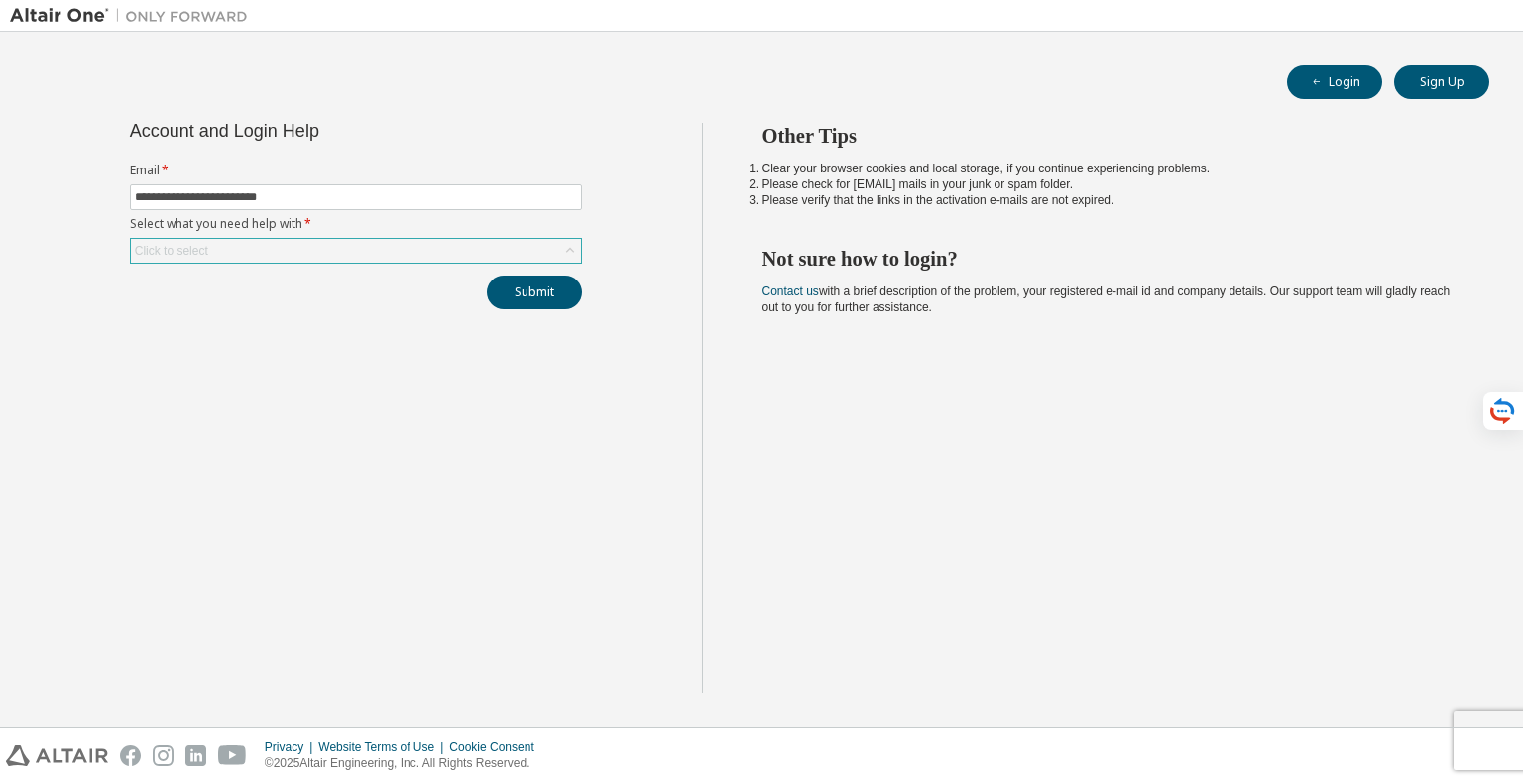 click on "Click to select" at bounding box center [356, 251] 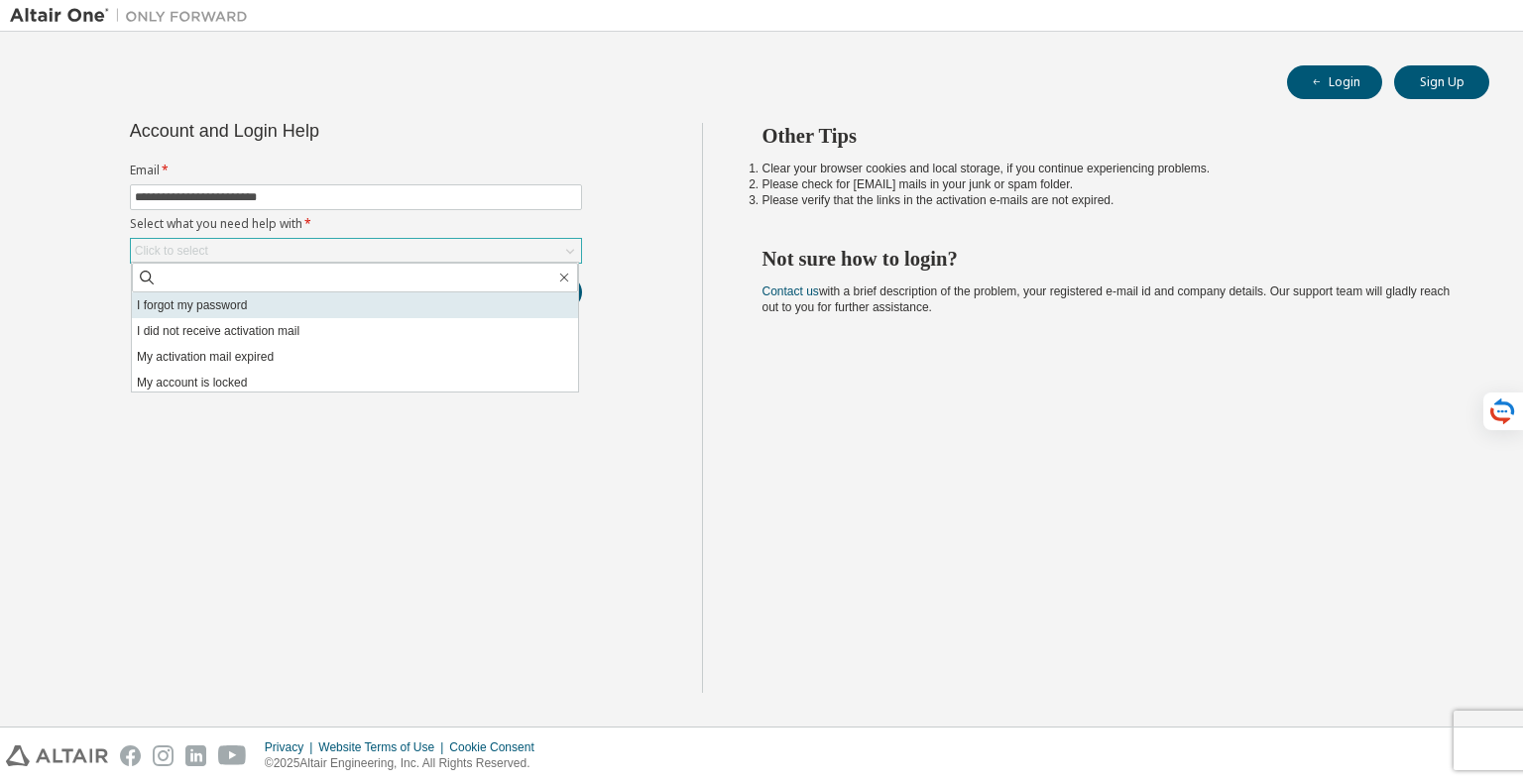 click on "I forgot my password" at bounding box center [355, 305] 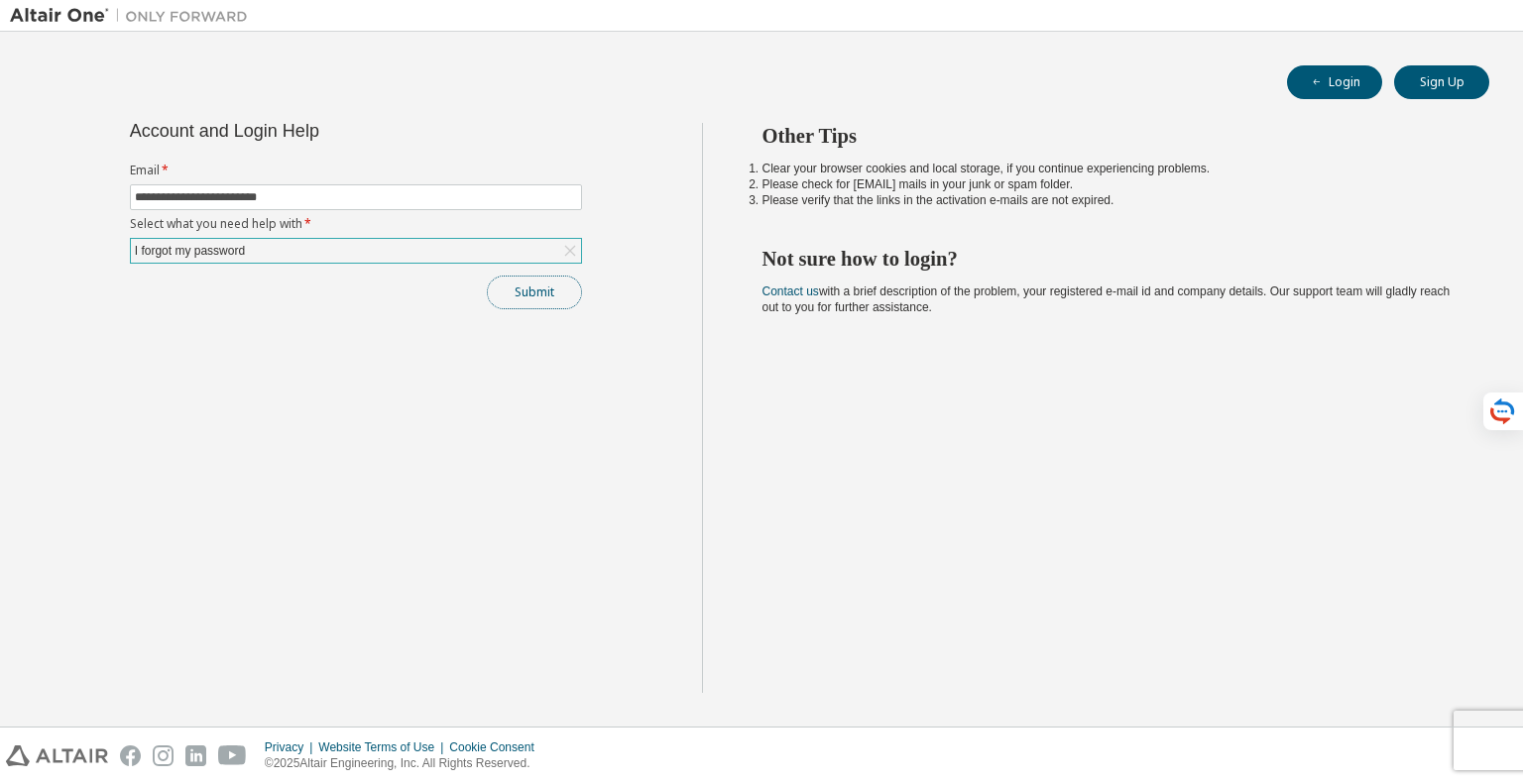click on "Submit" at bounding box center (534, 292) 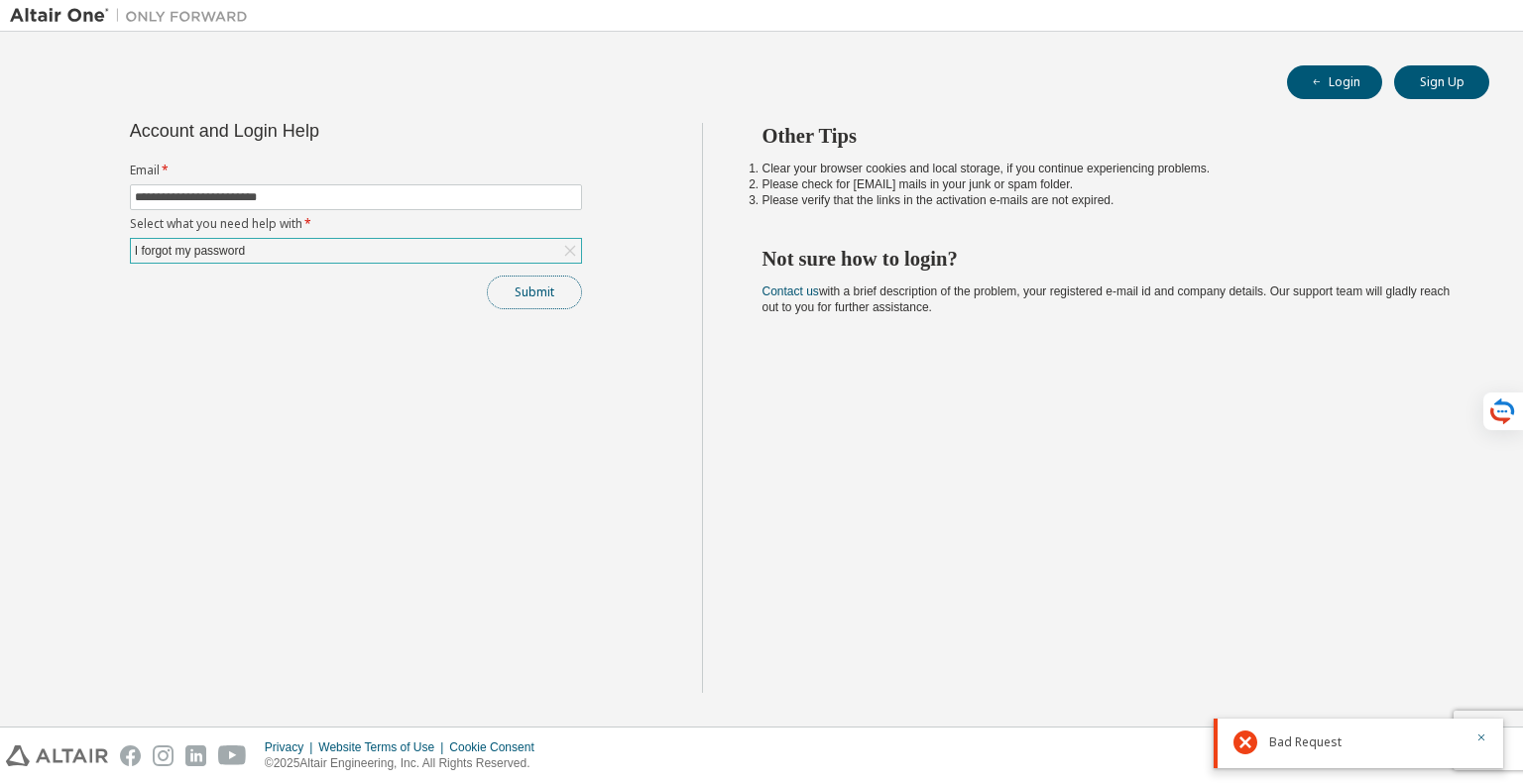 click on "Submit" at bounding box center (534, 292) 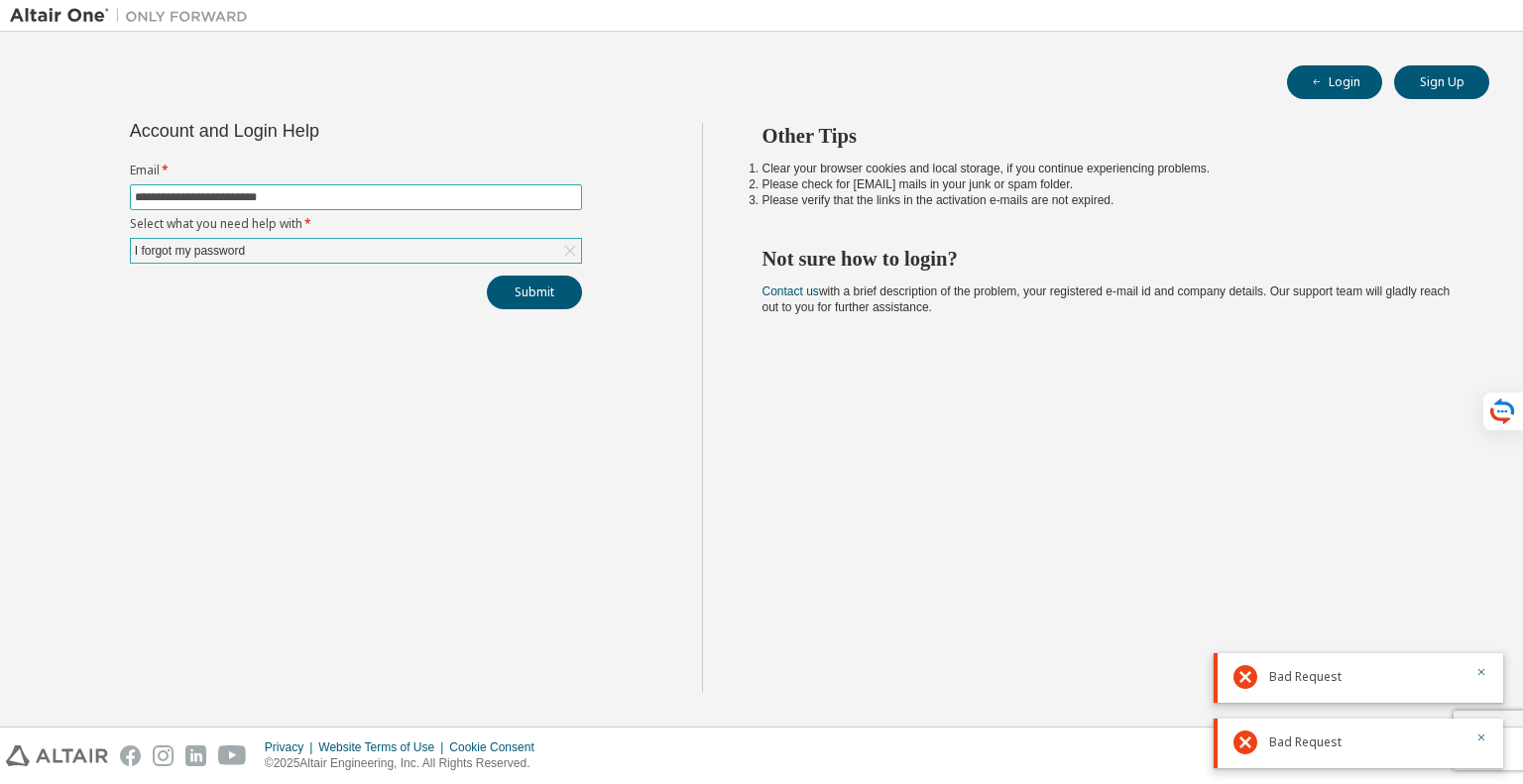 click on "**********" at bounding box center (356, 197) 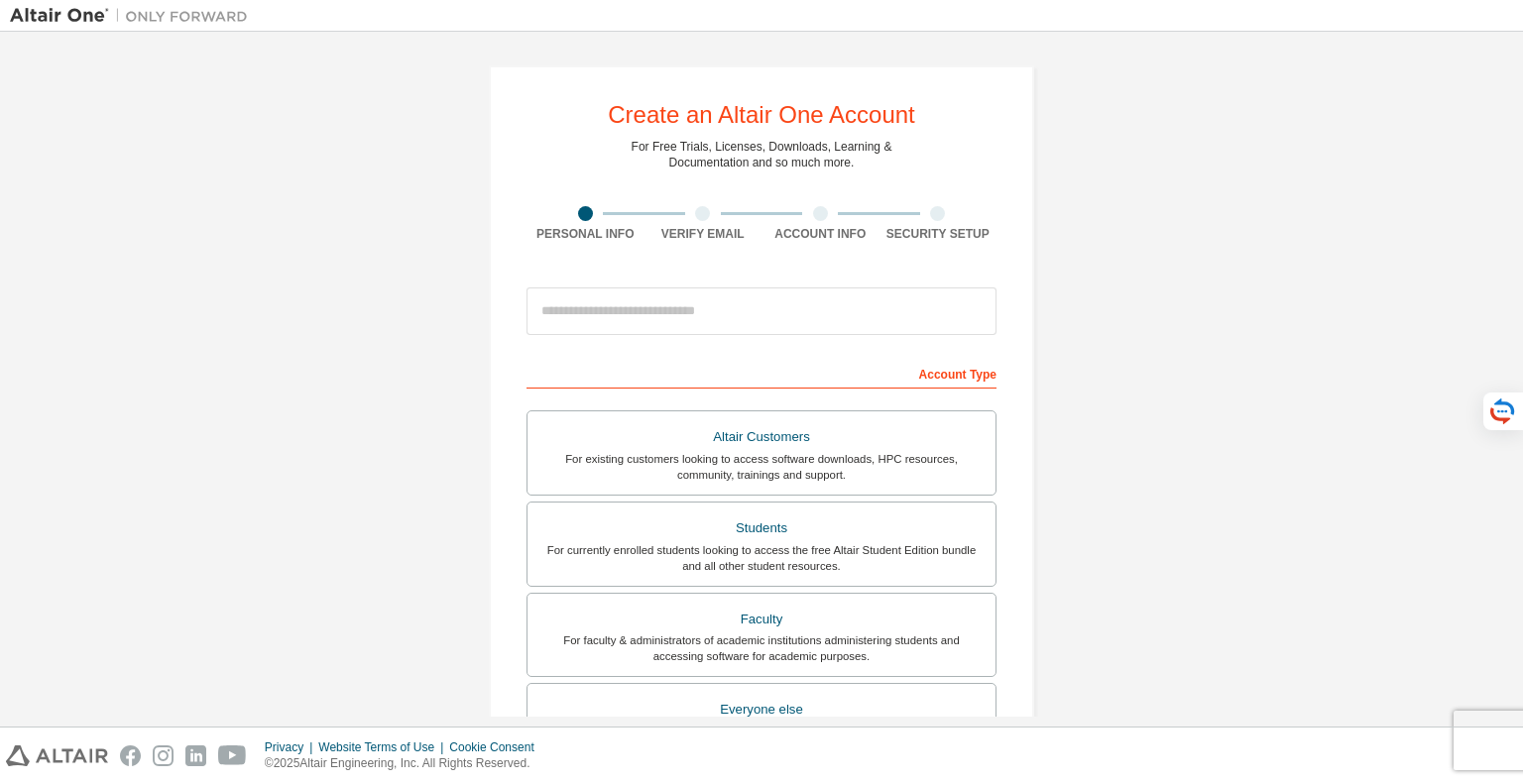 scroll, scrollTop: 0, scrollLeft: 0, axis: both 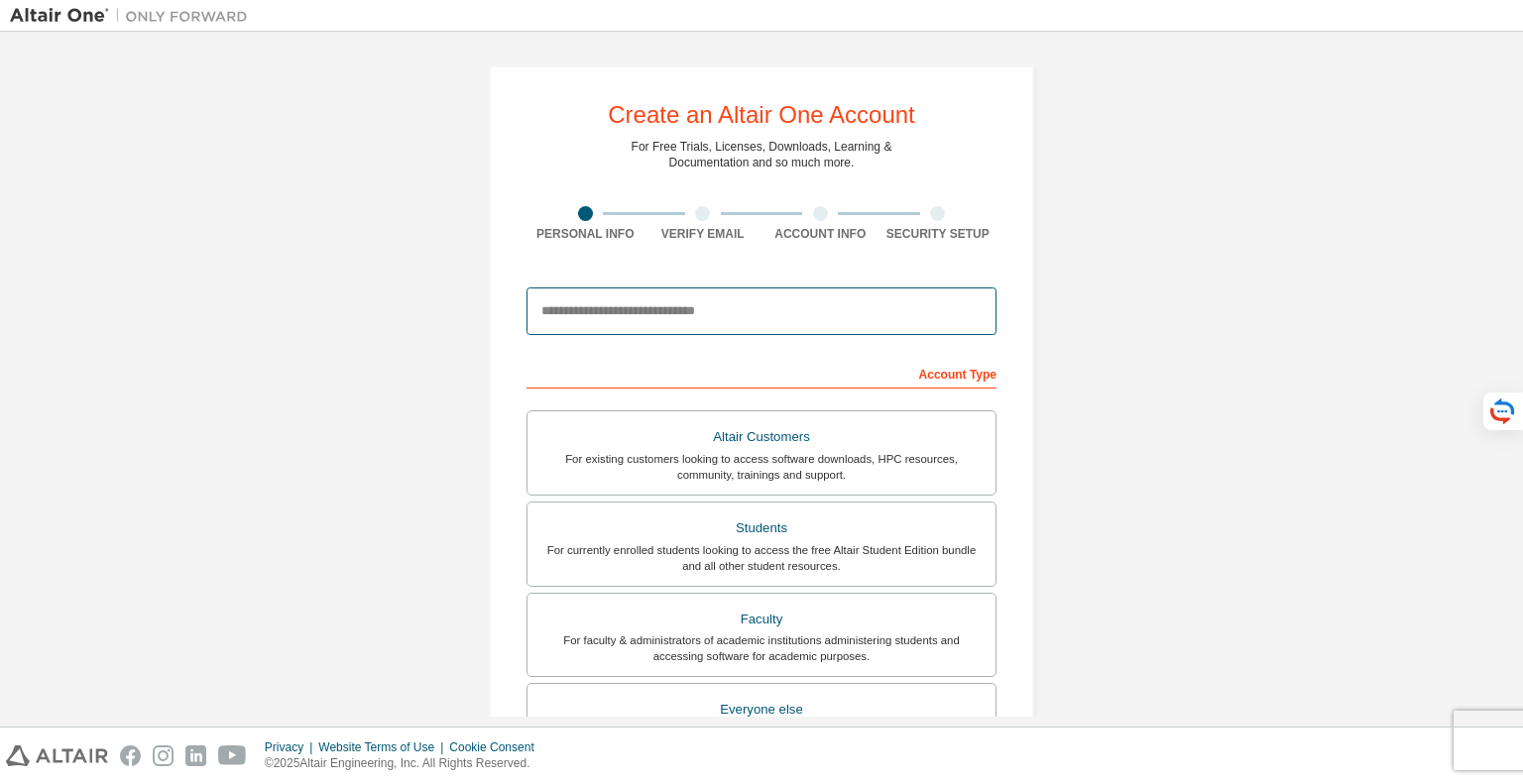 click at bounding box center [762, 311] 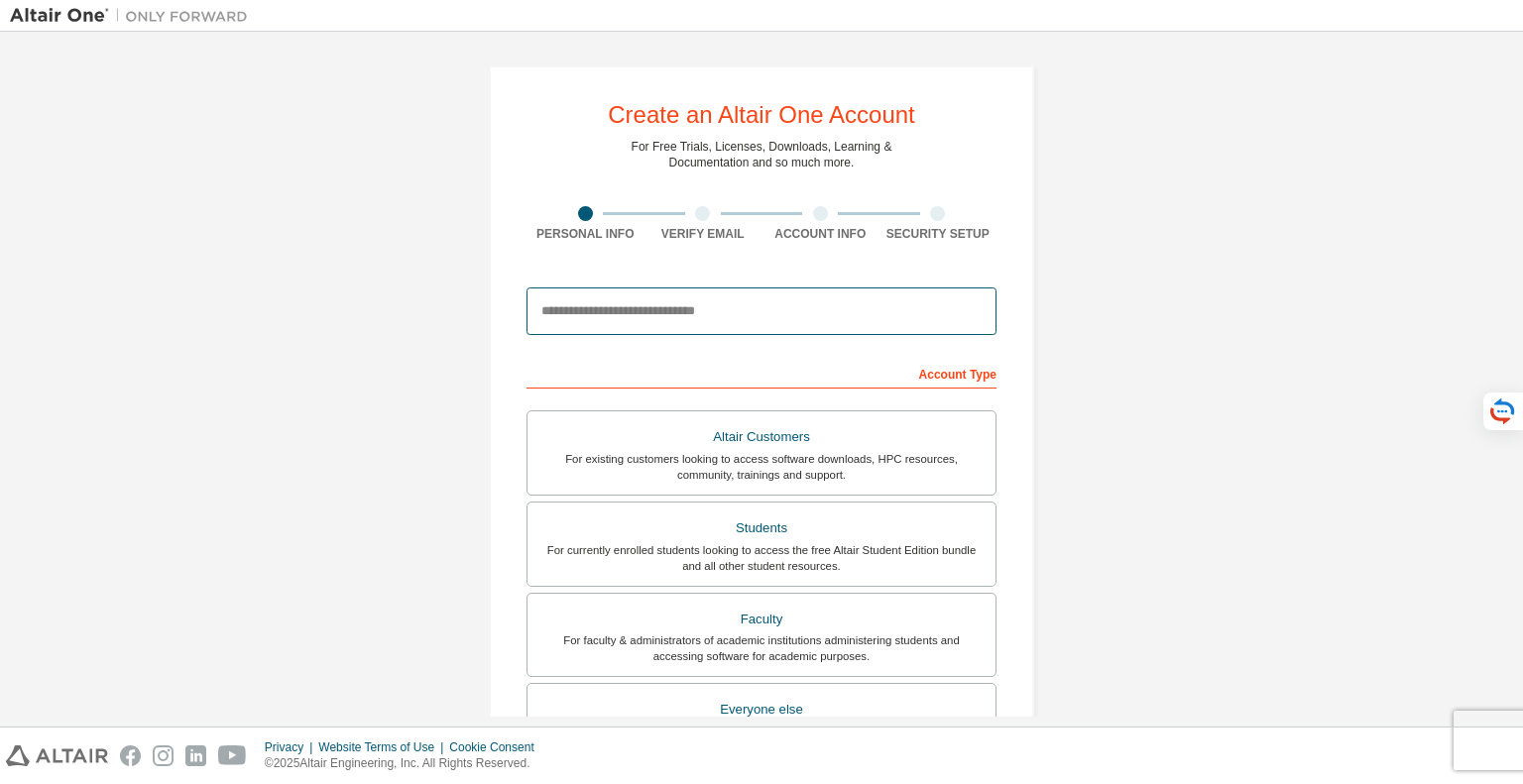paste on "**********" 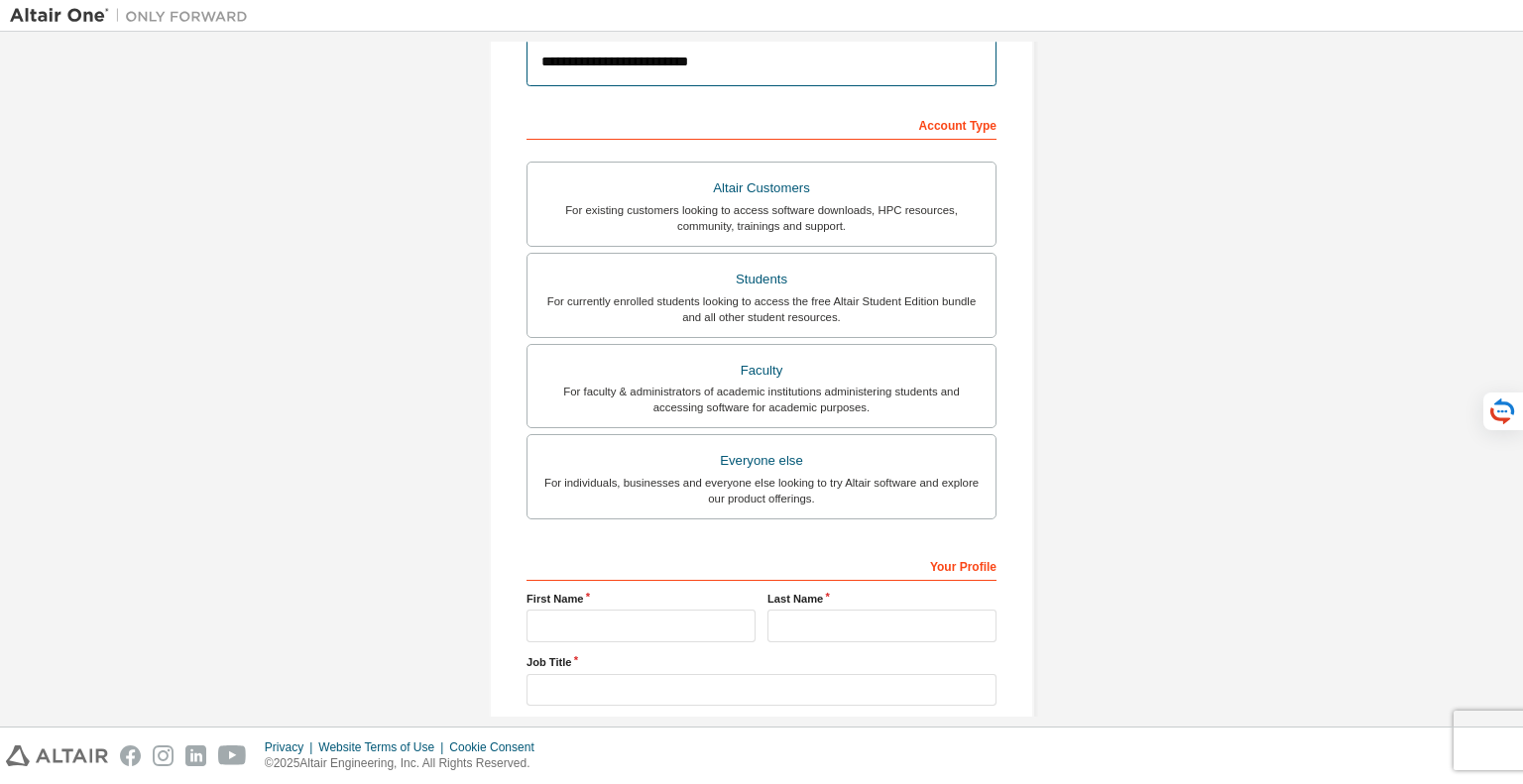 scroll, scrollTop: 182, scrollLeft: 0, axis: vertical 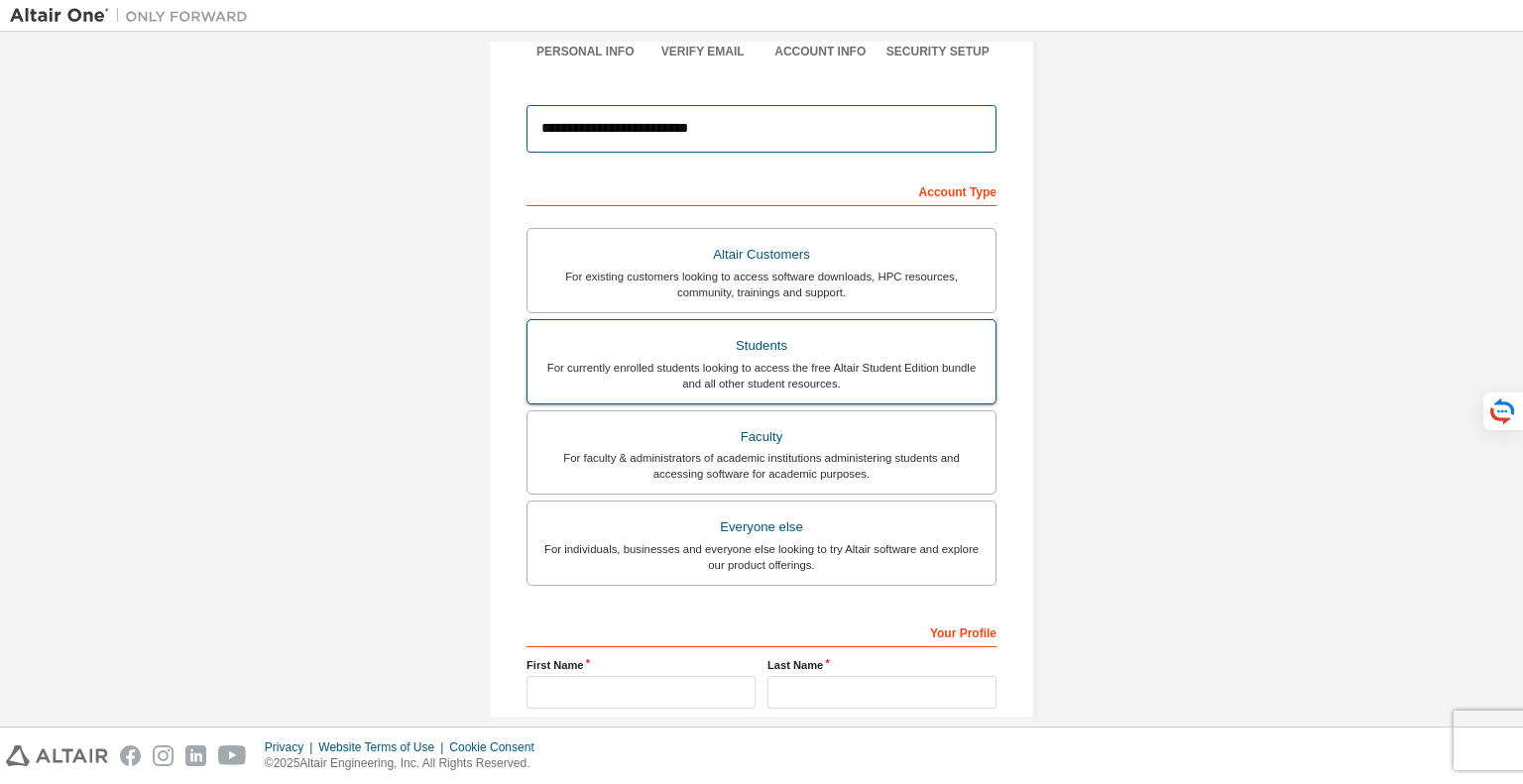 type on "**********" 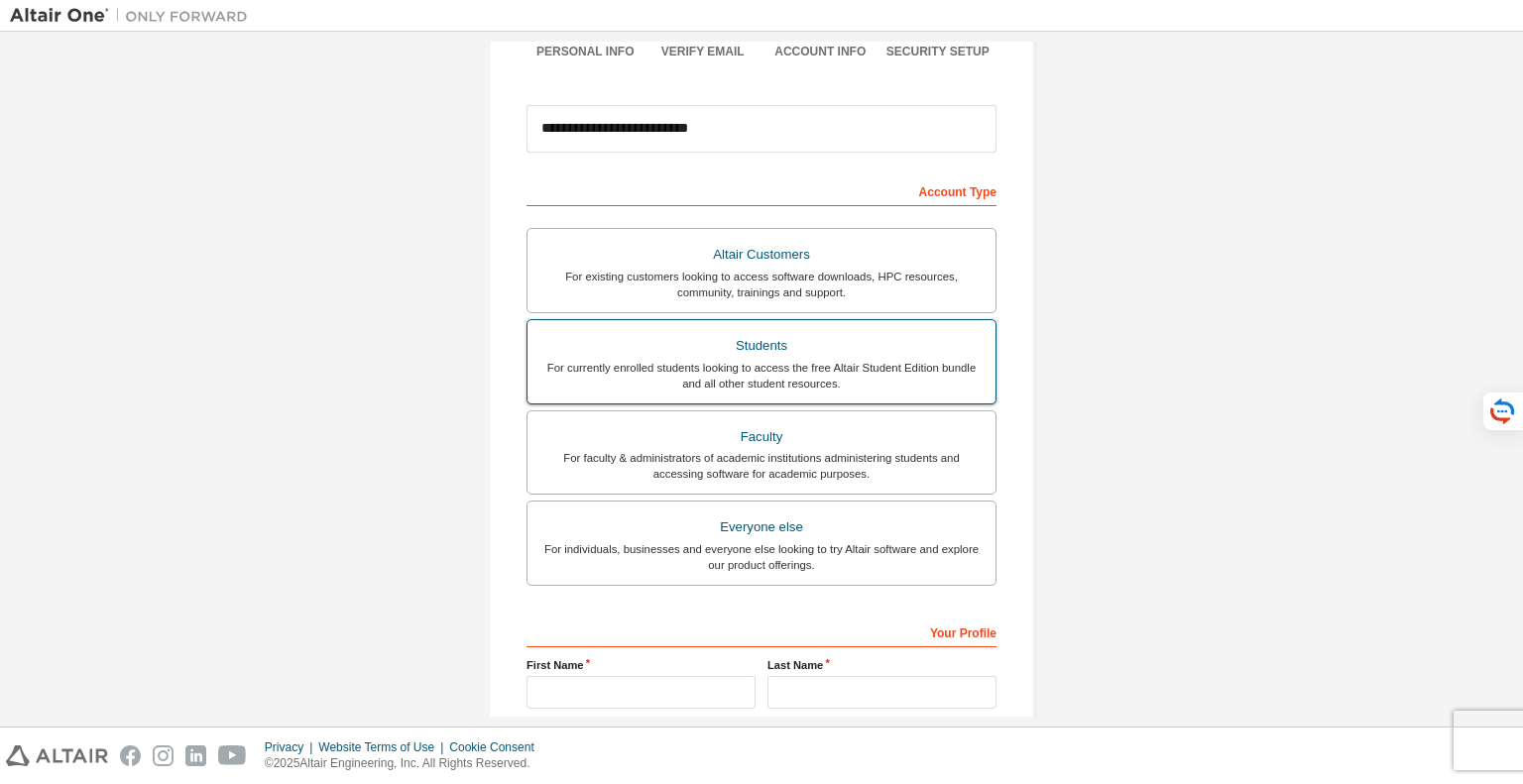 click on "For currently enrolled students looking to access the free Altair Student Edition bundle and all other student resources." at bounding box center (762, 376) 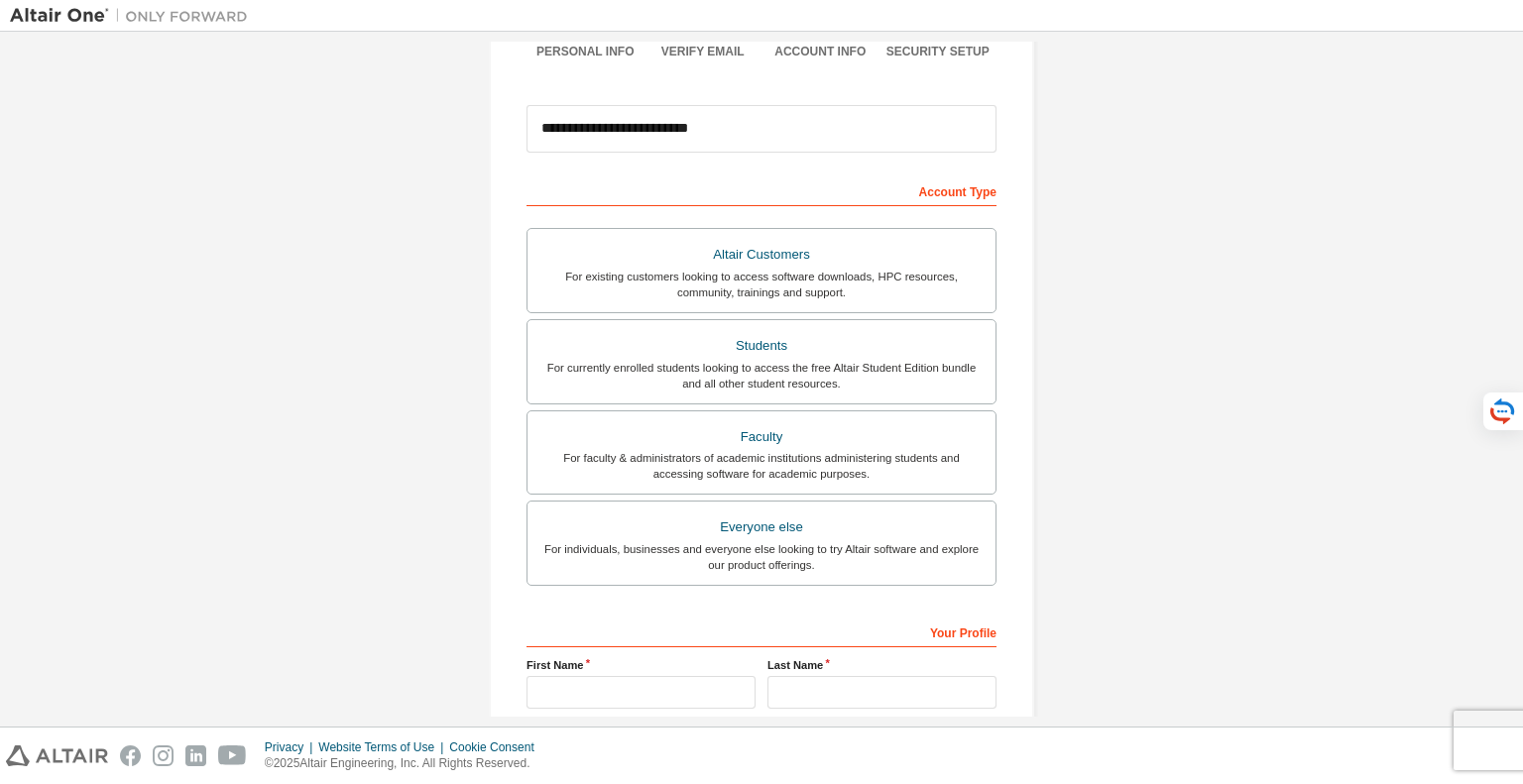 scroll, scrollTop: 433, scrollLeft: 0, axis: vertical 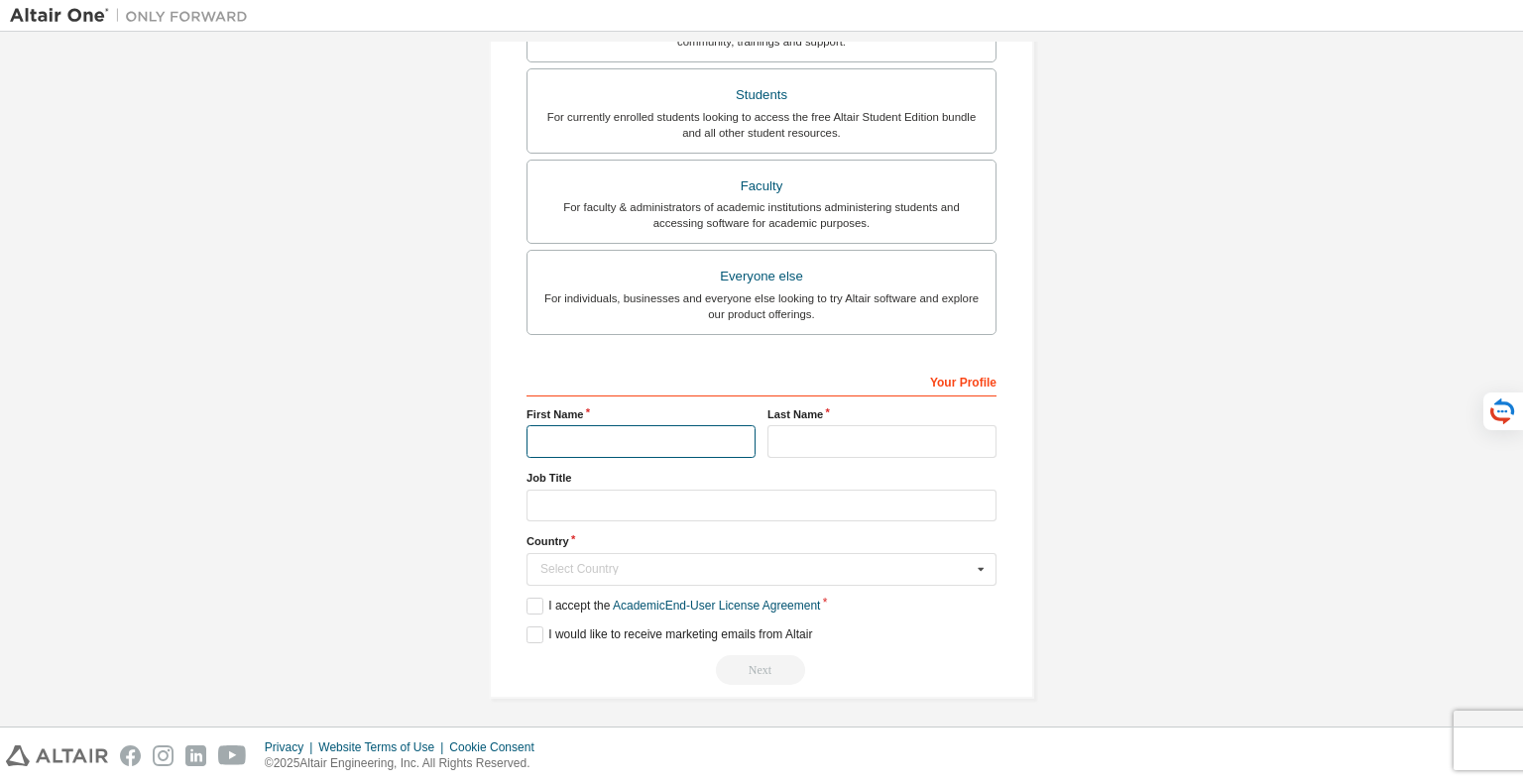click at bounding box center [641, 441] 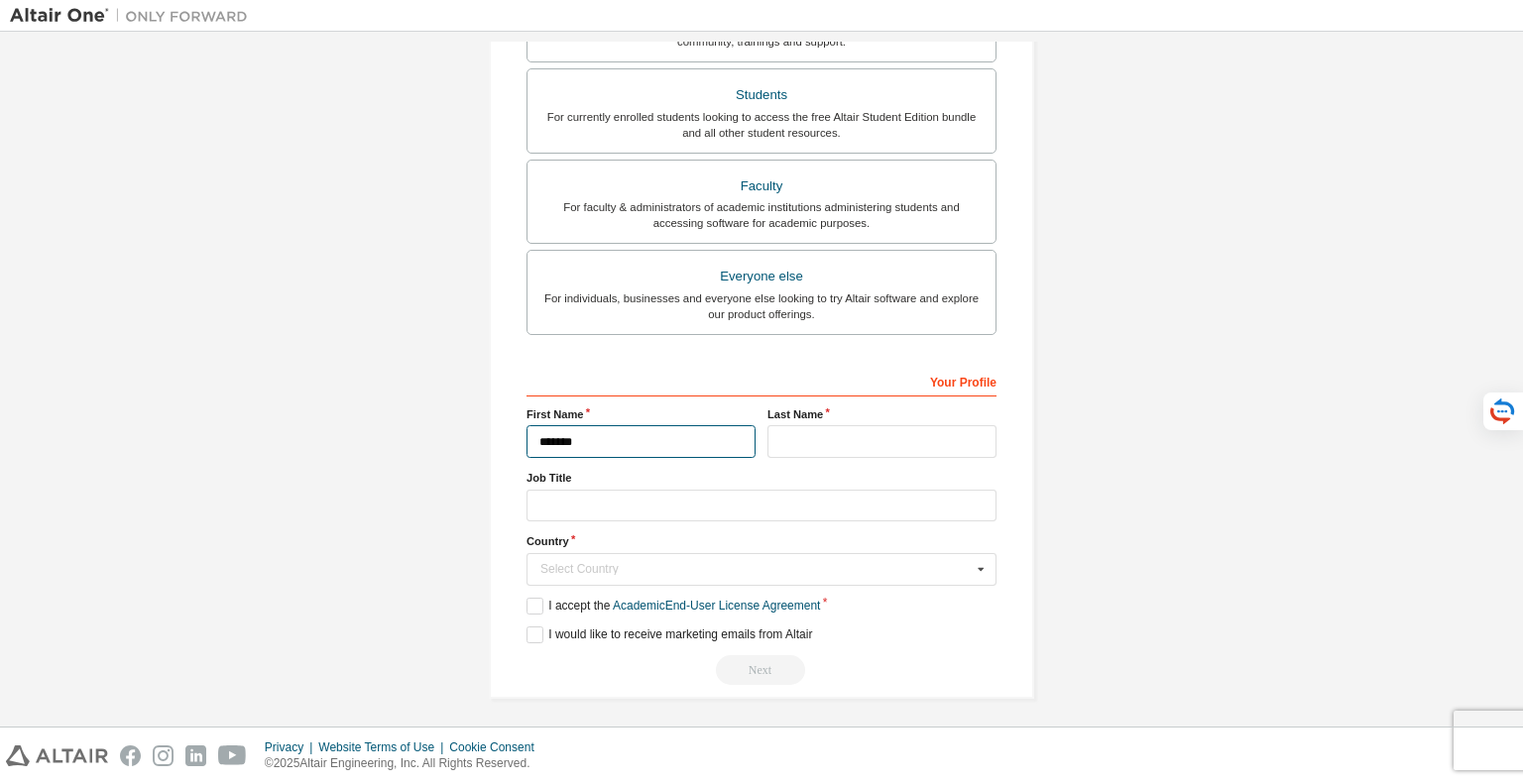 type on "*******" 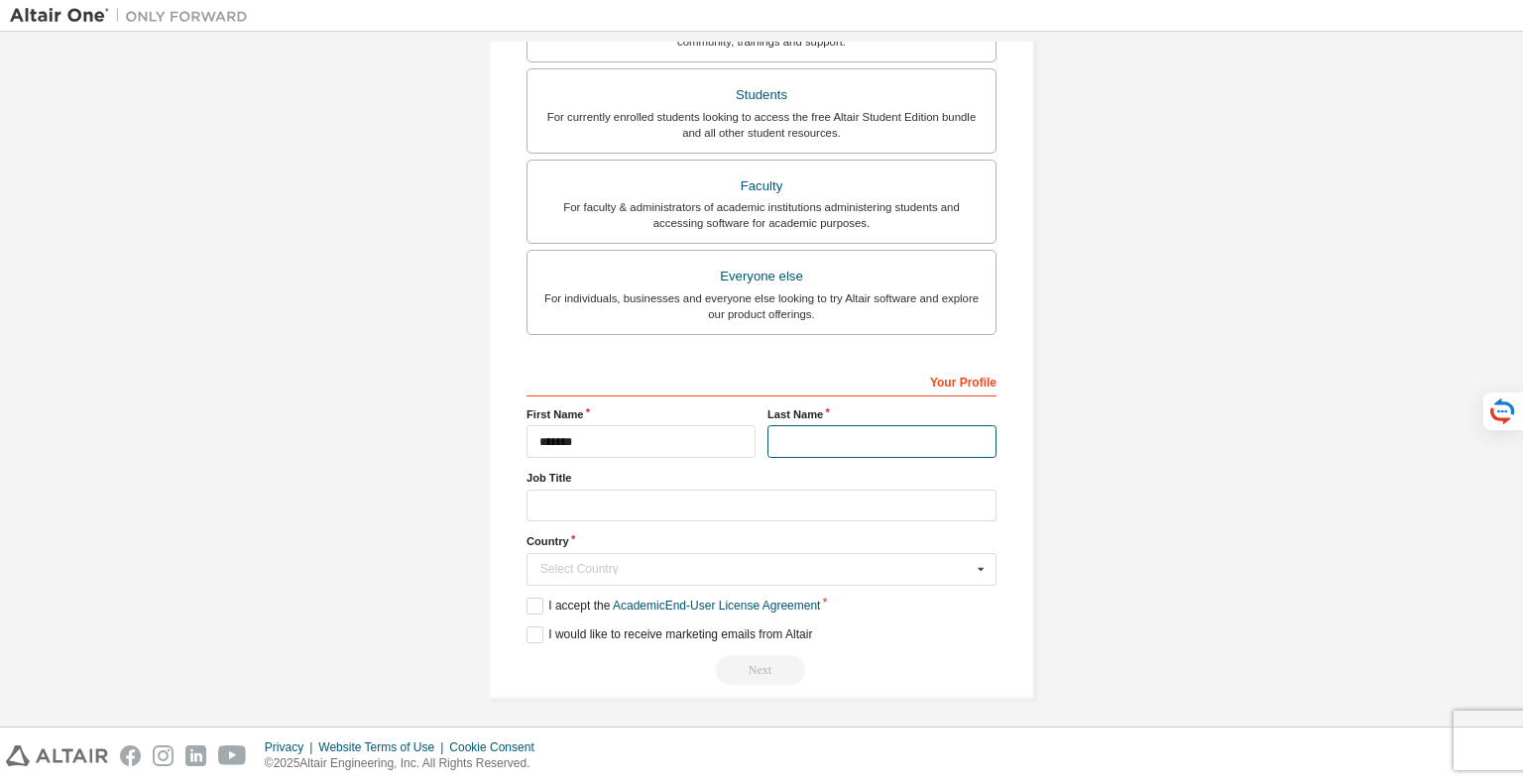 click at bounding box center (881, 441) 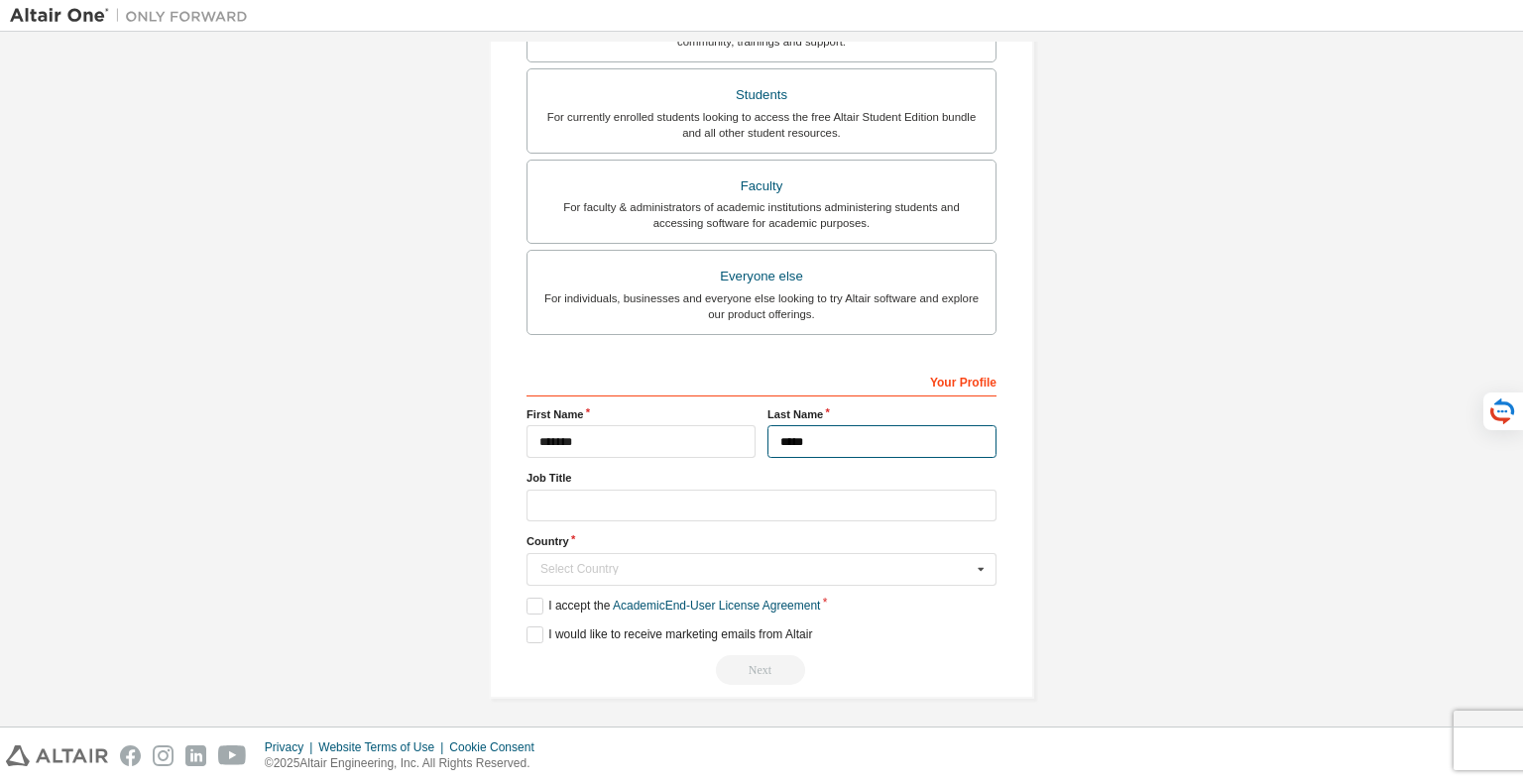 type on "**********" 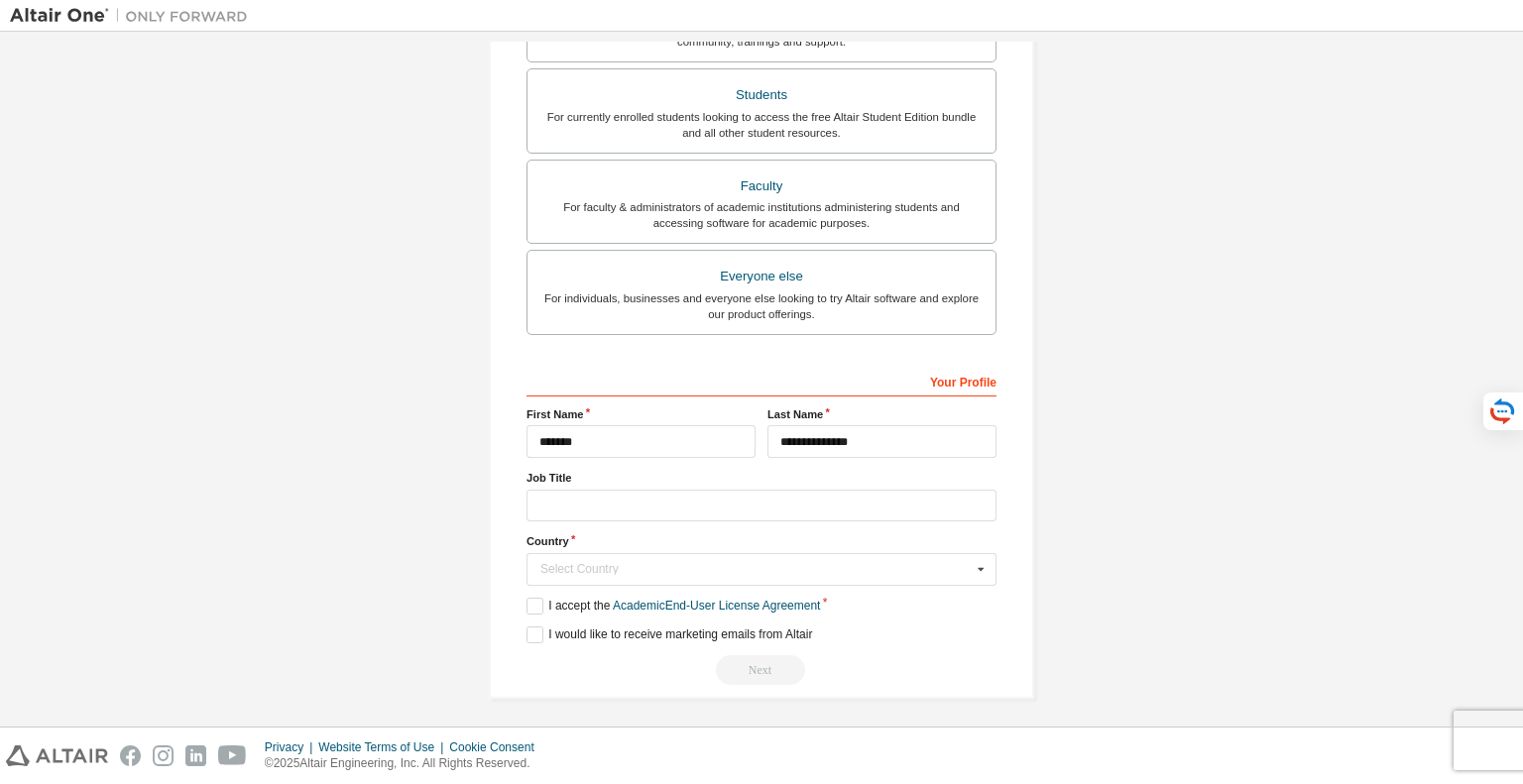 type 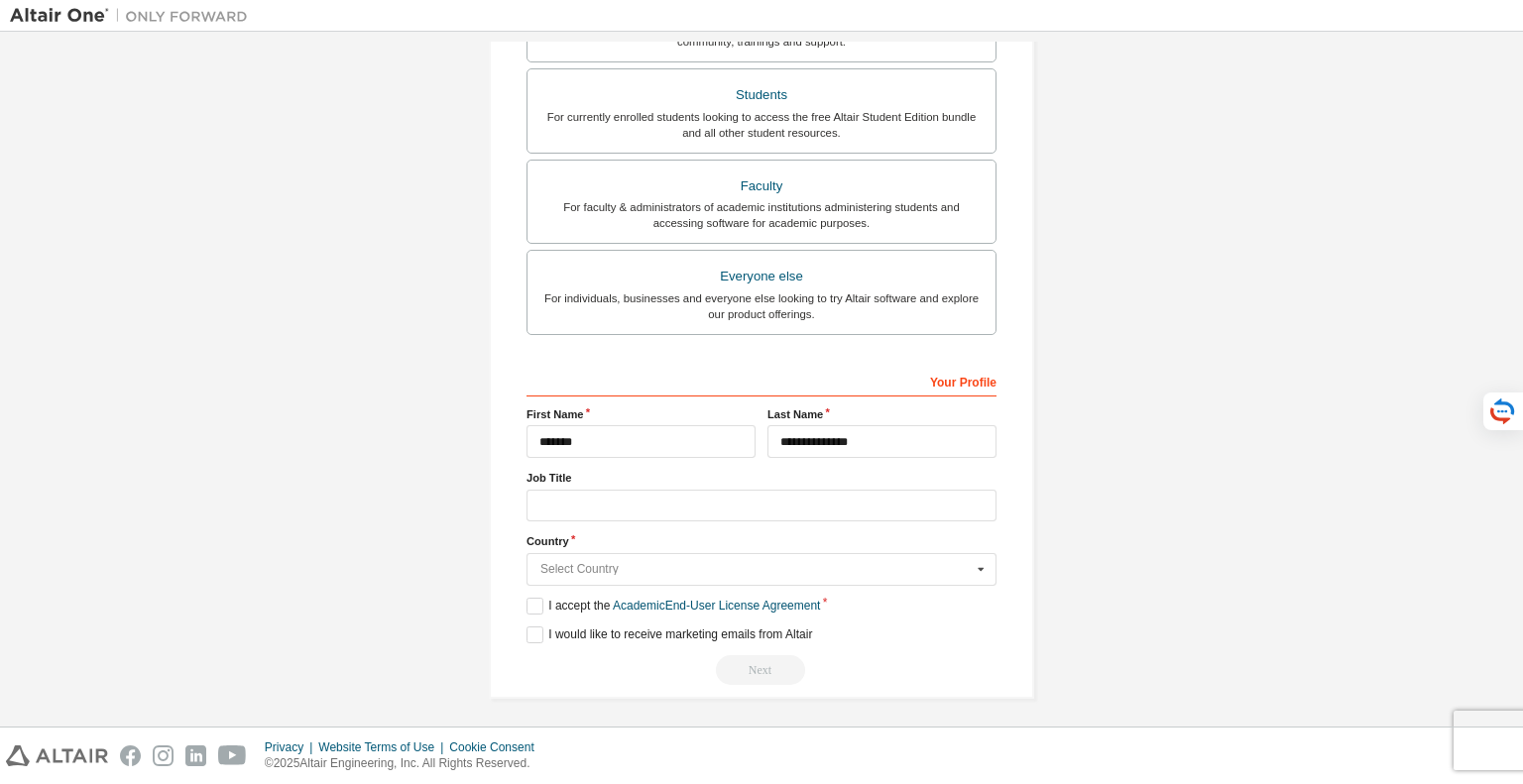 type on "******" 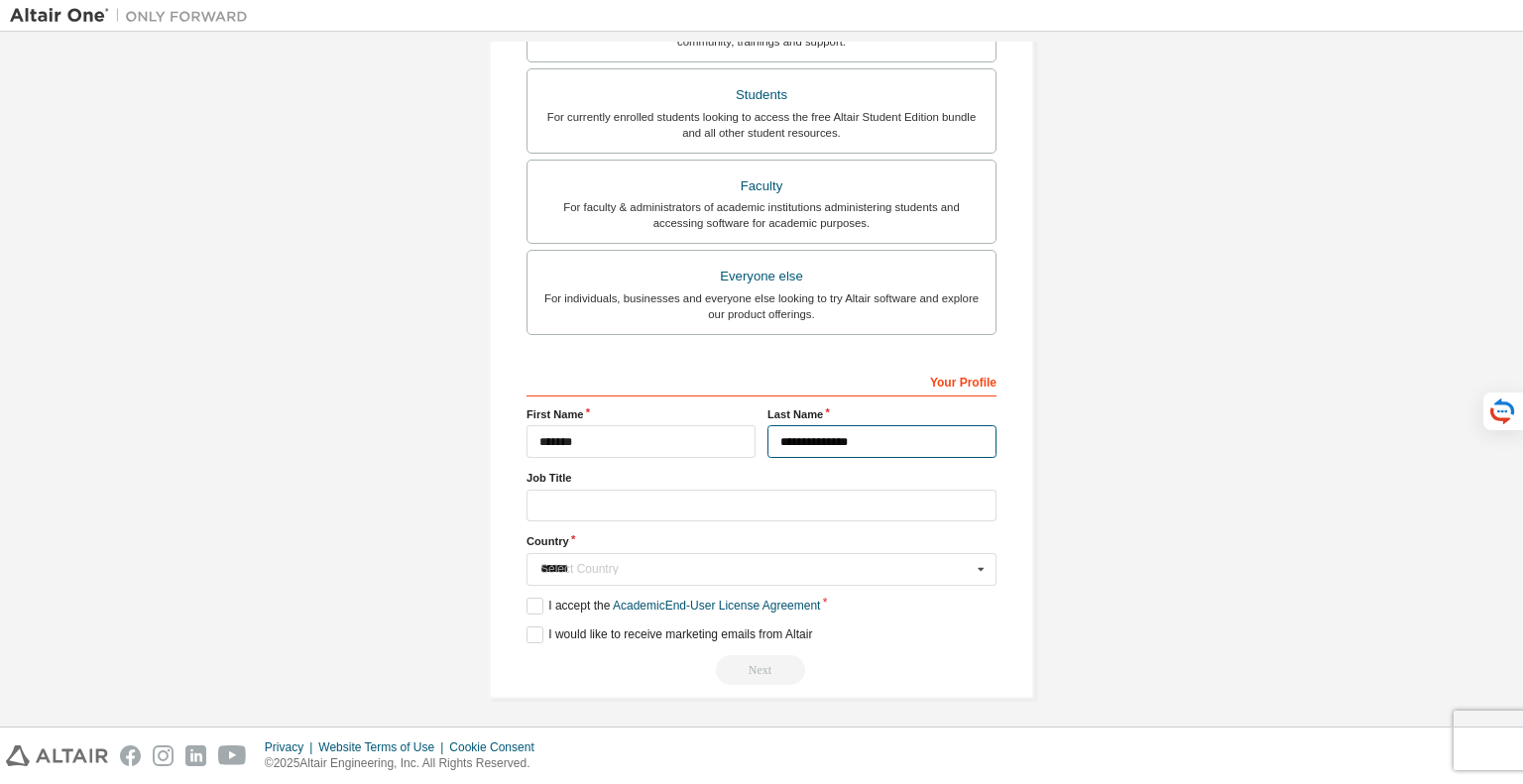 type 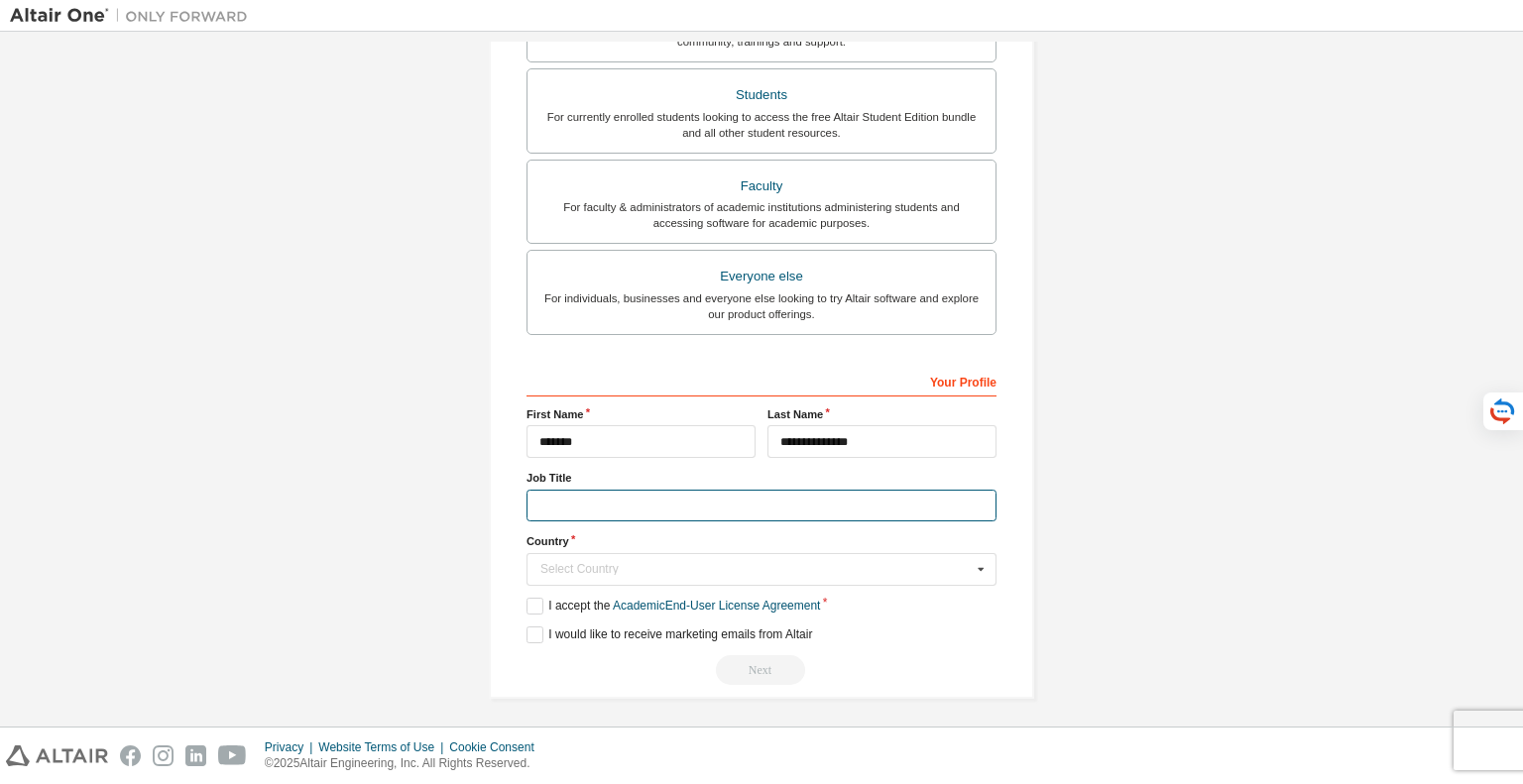 click at bounding box center (762, 505) 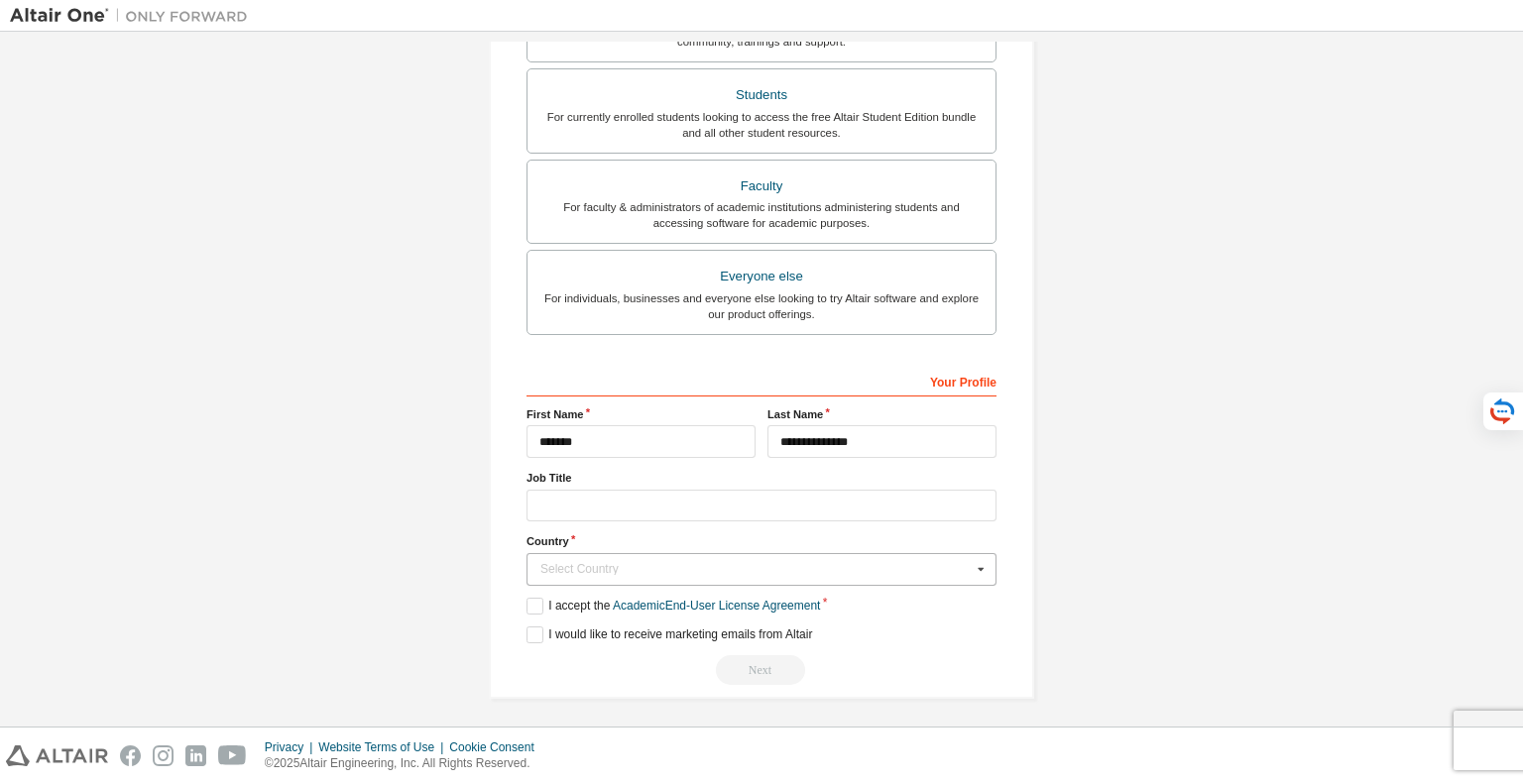click on "Select Country" at bounding box center (756, 569) 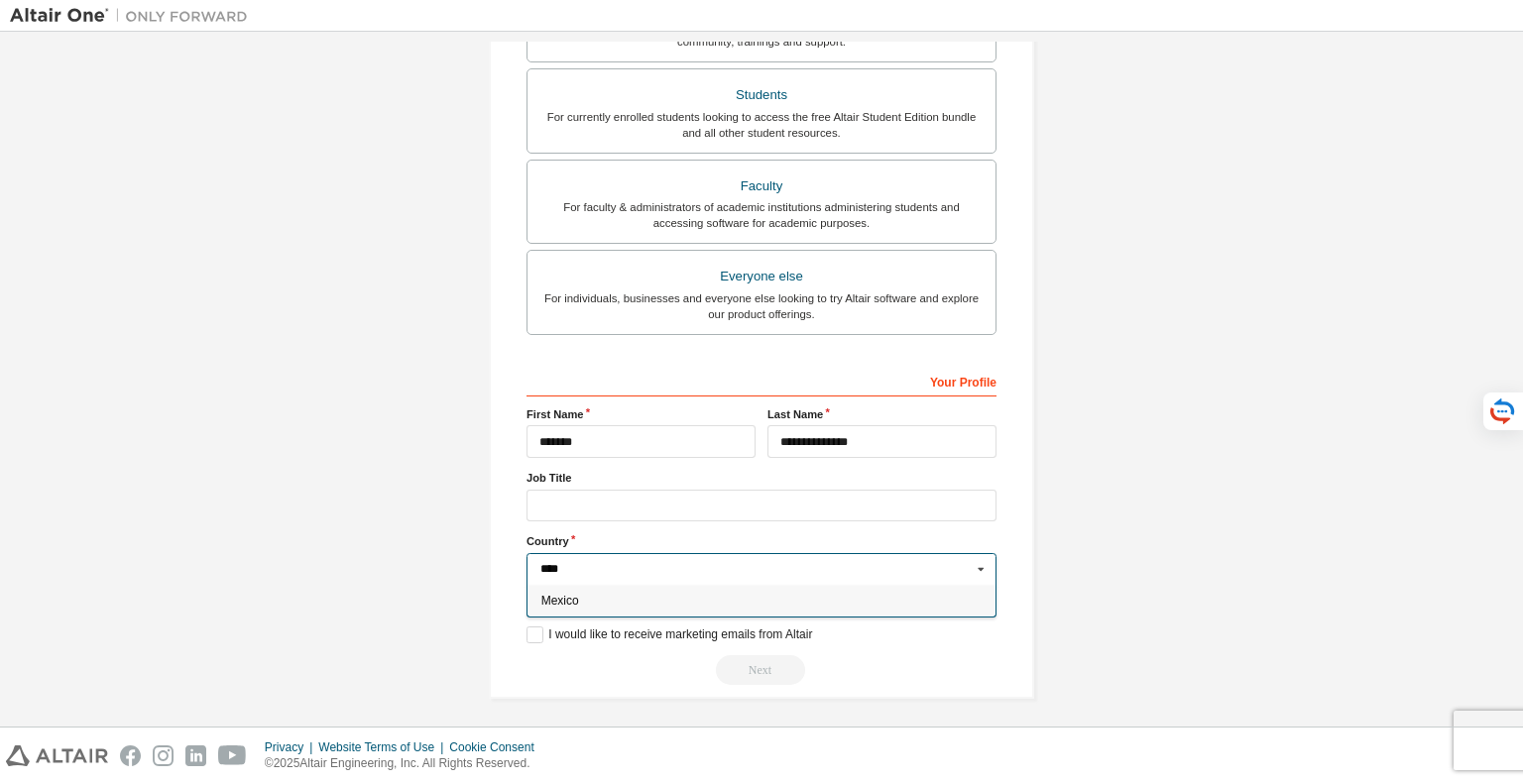 type on "****" 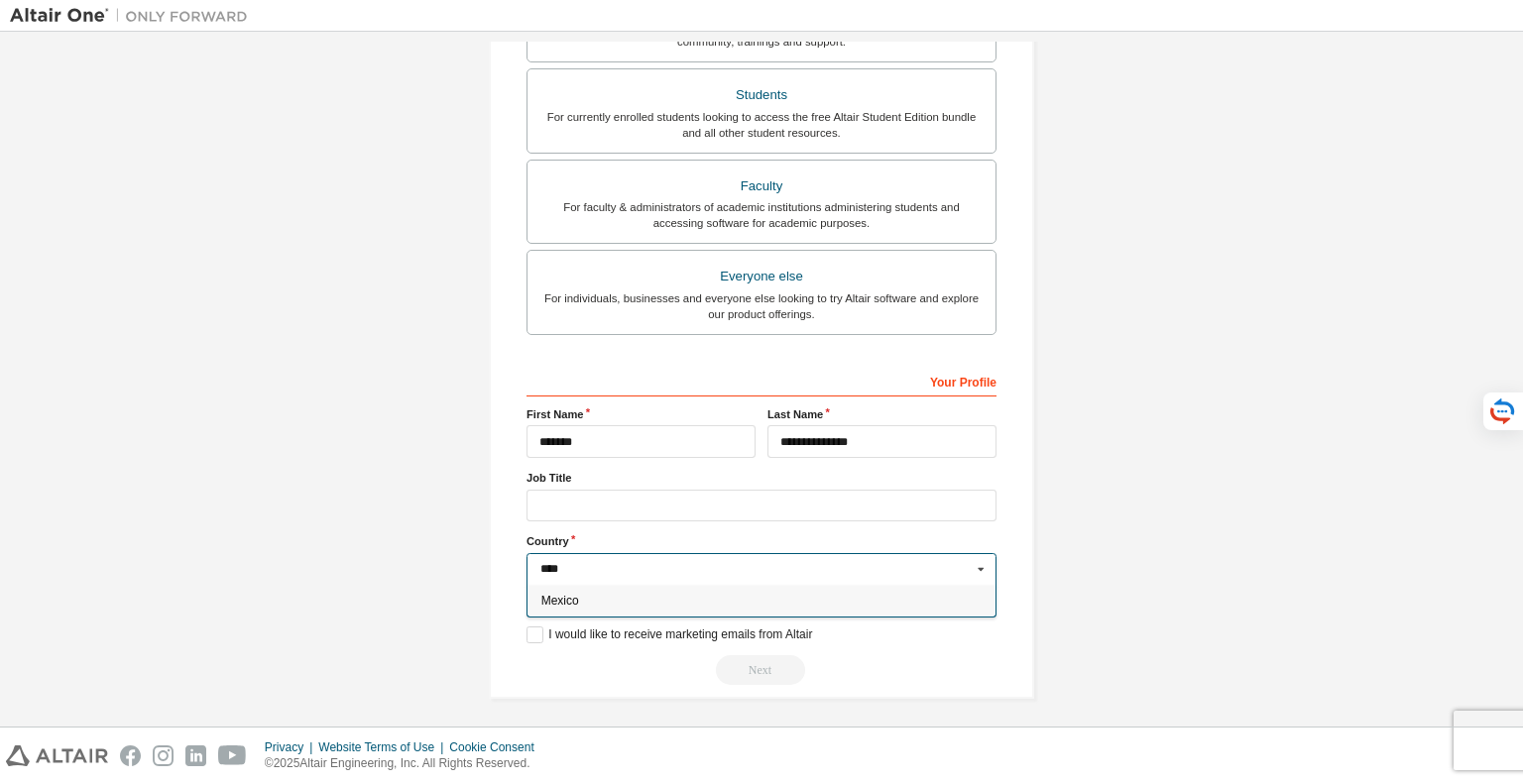 click on "Mexico" at bounding box center (762, 601) 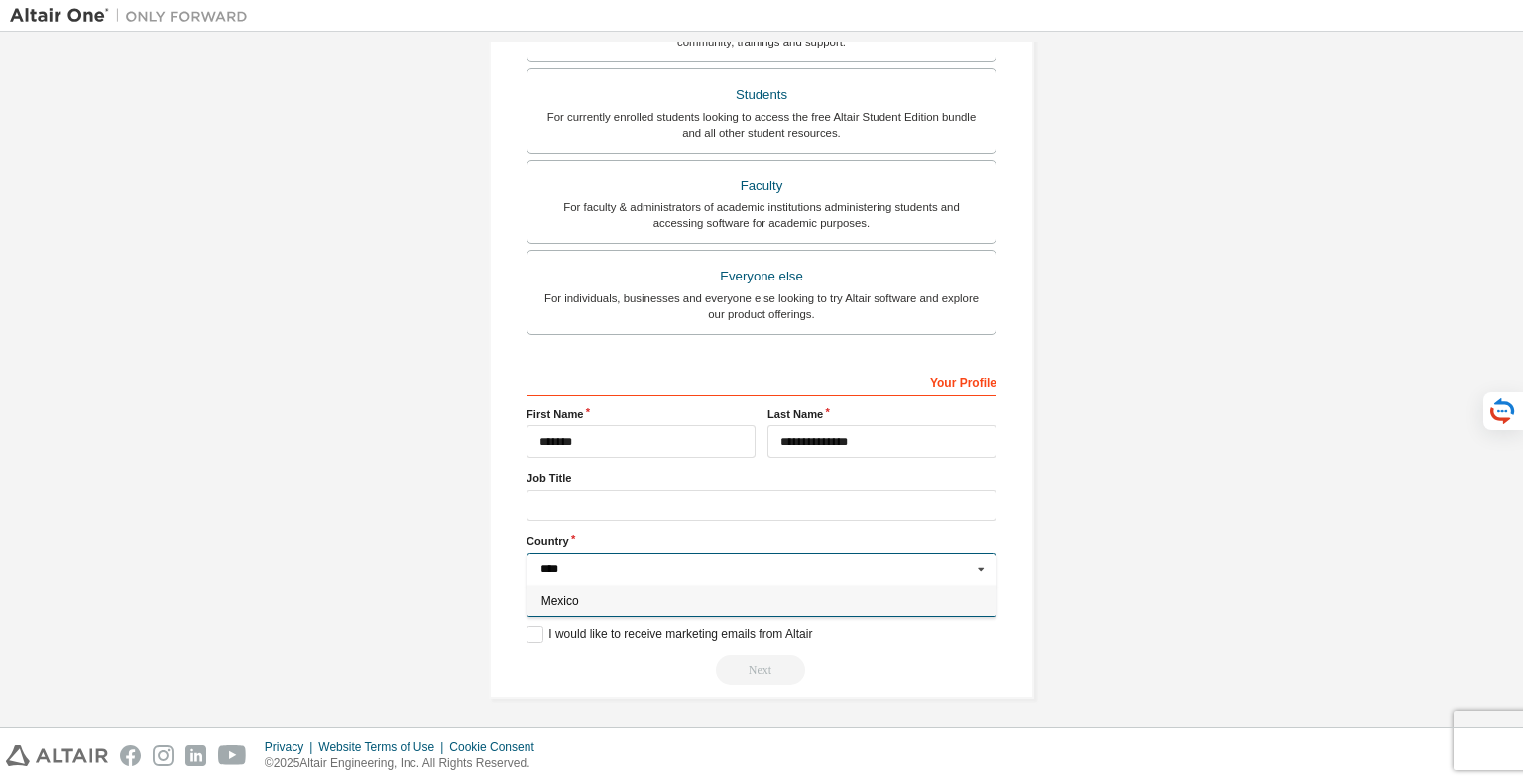 type on "***" 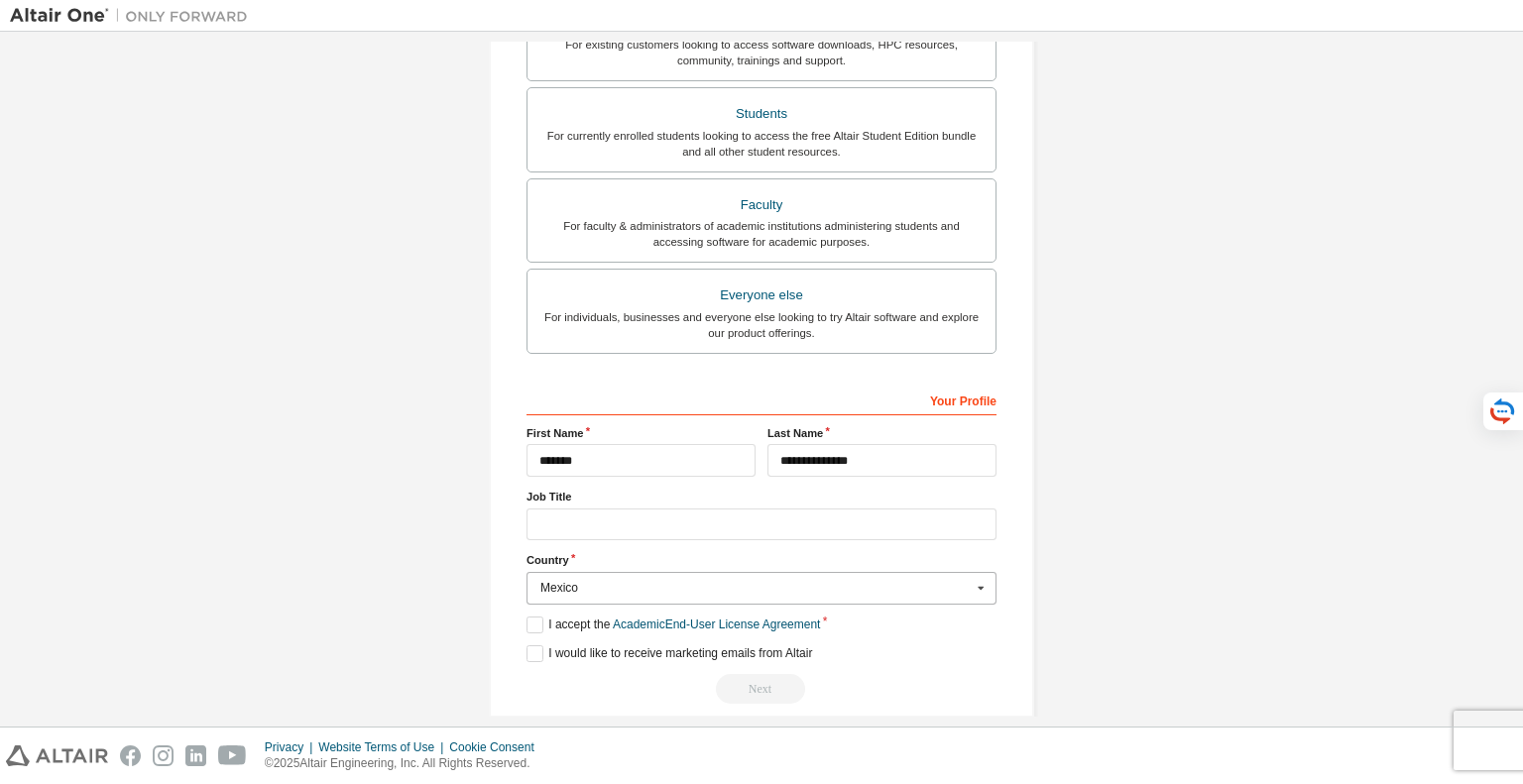 scroll, scrollTop: 433, scrollLeft: 0, axis: vertical 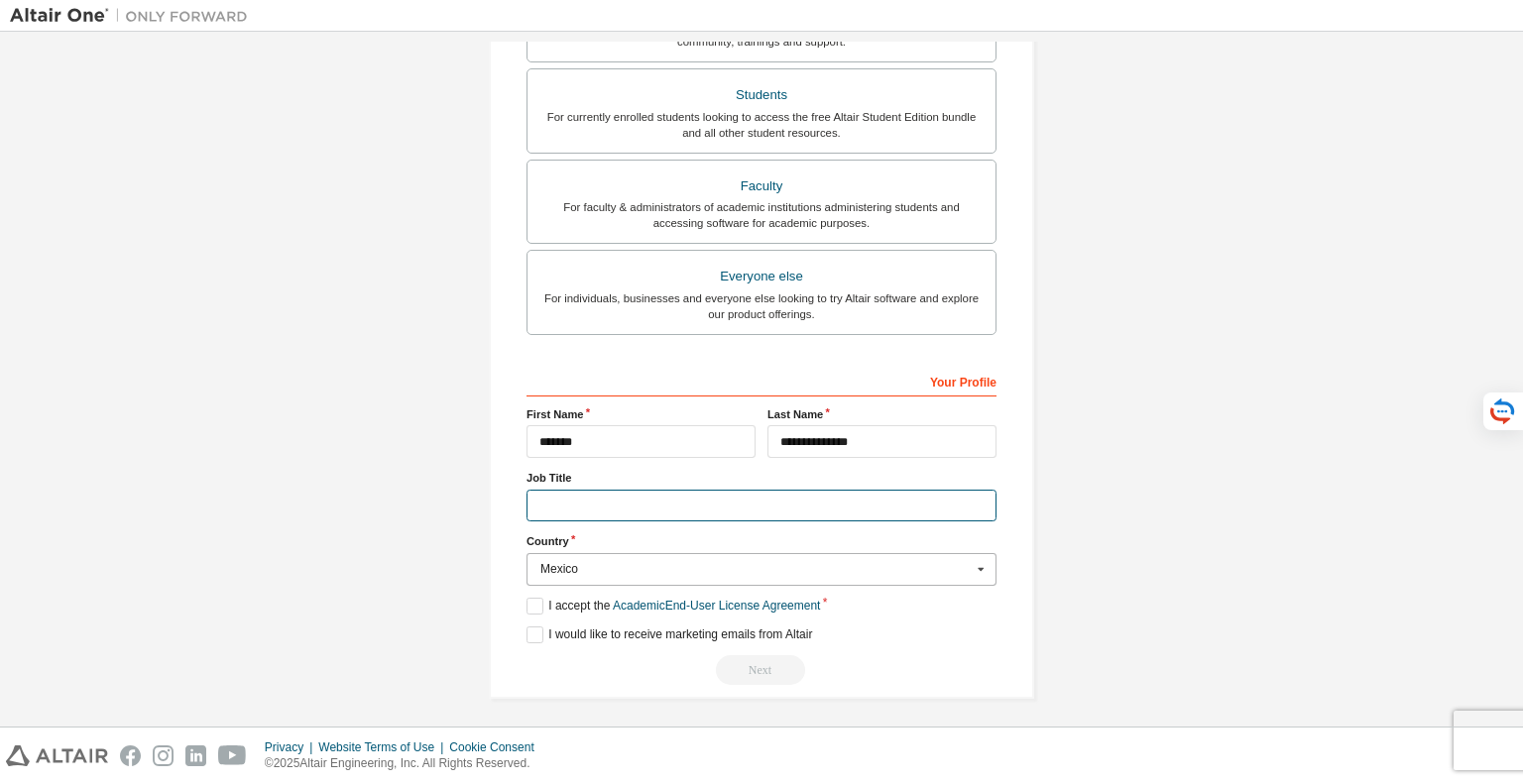 click at bounding box center (762, 505) 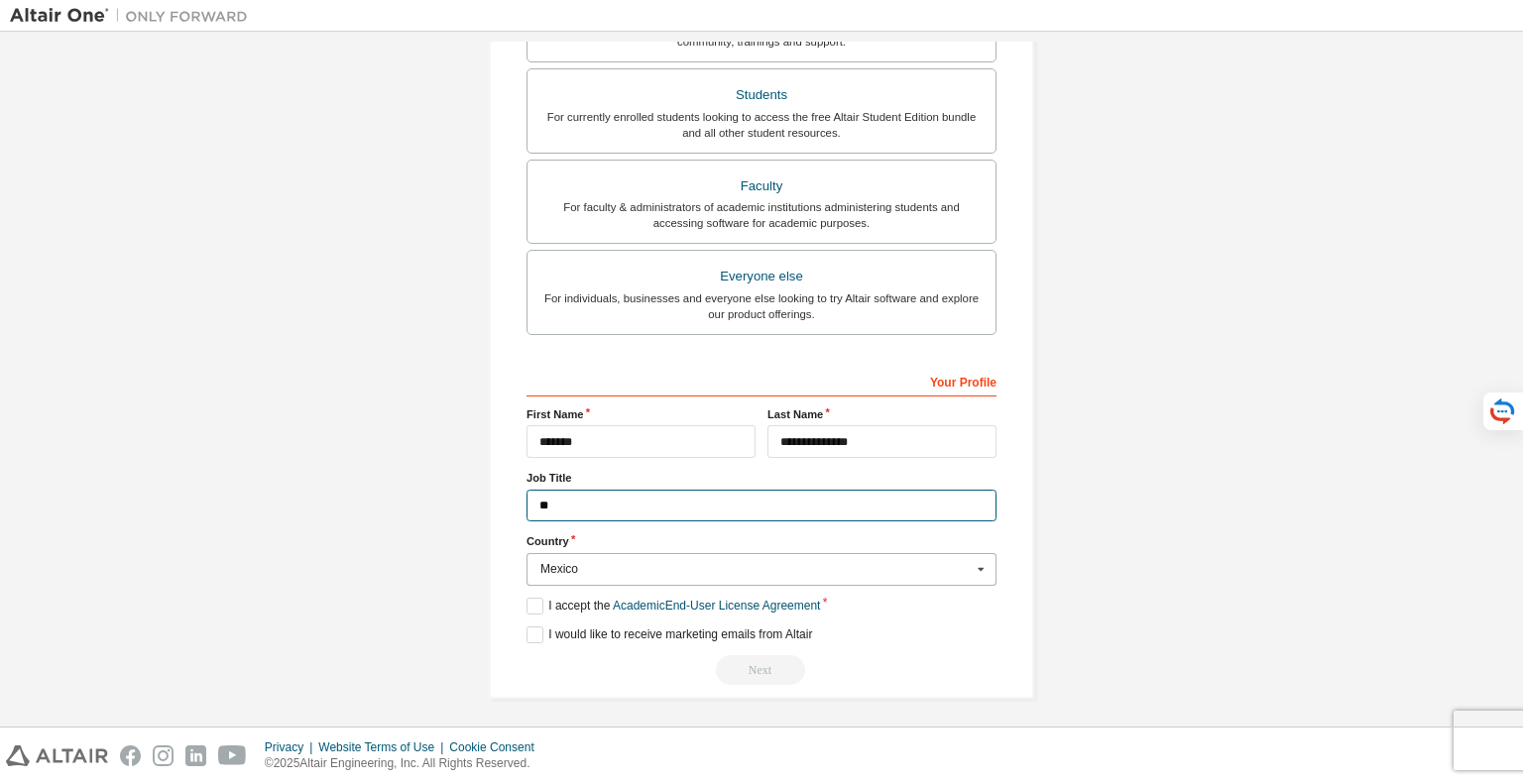 type on "*" 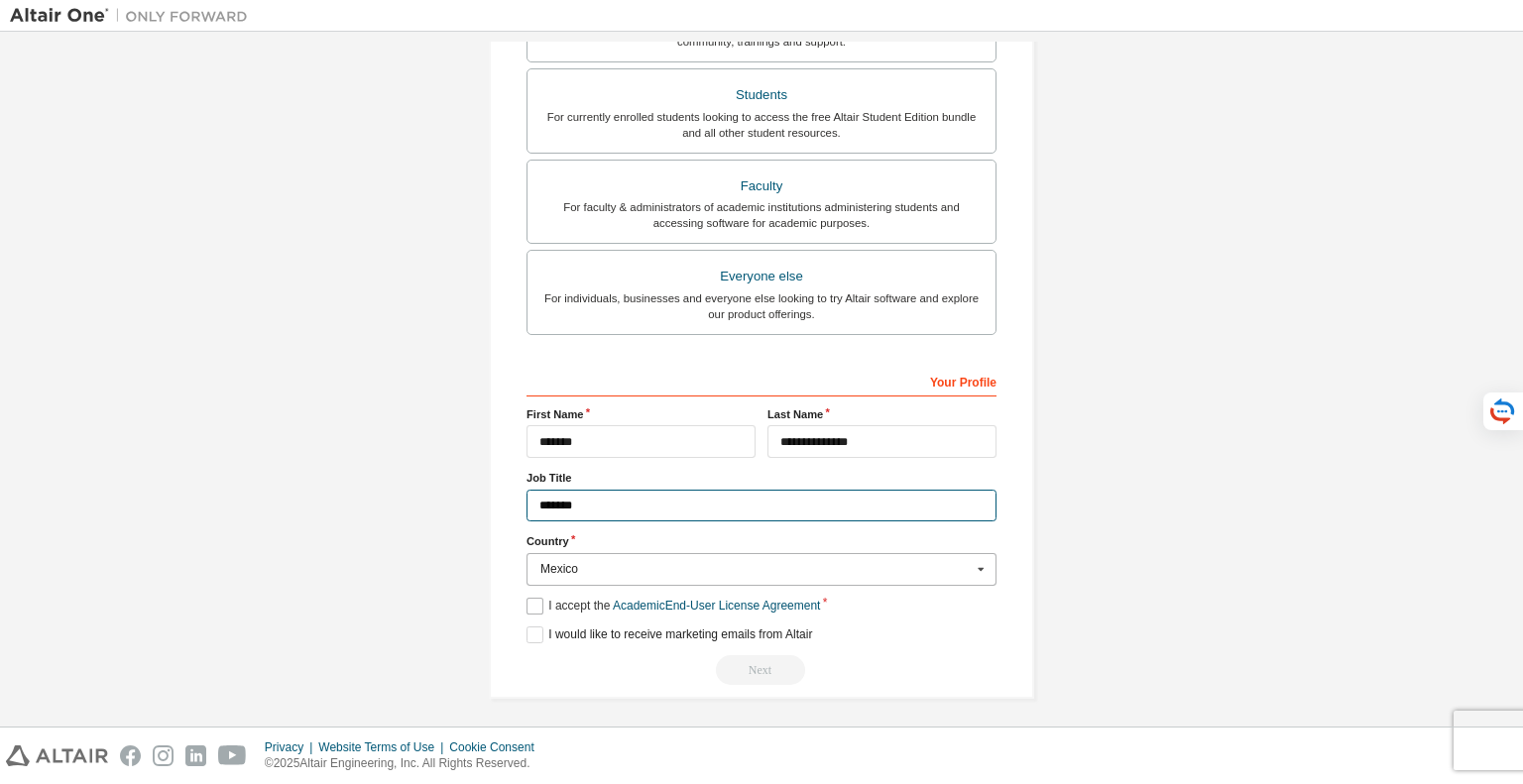 type on "*******" 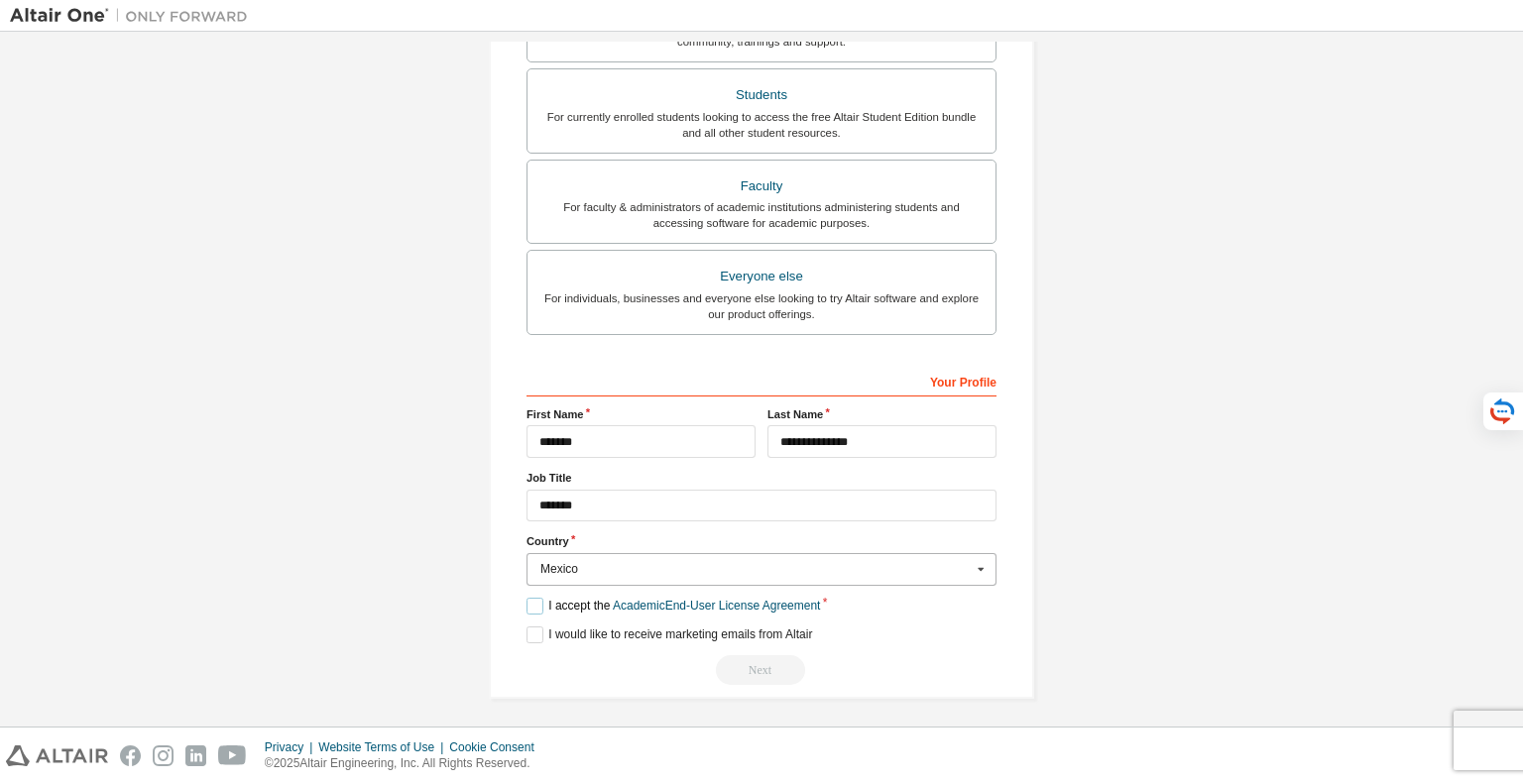 click on "I accept the   Academic   End-User License Agreement" at bounding box center [673, 606] 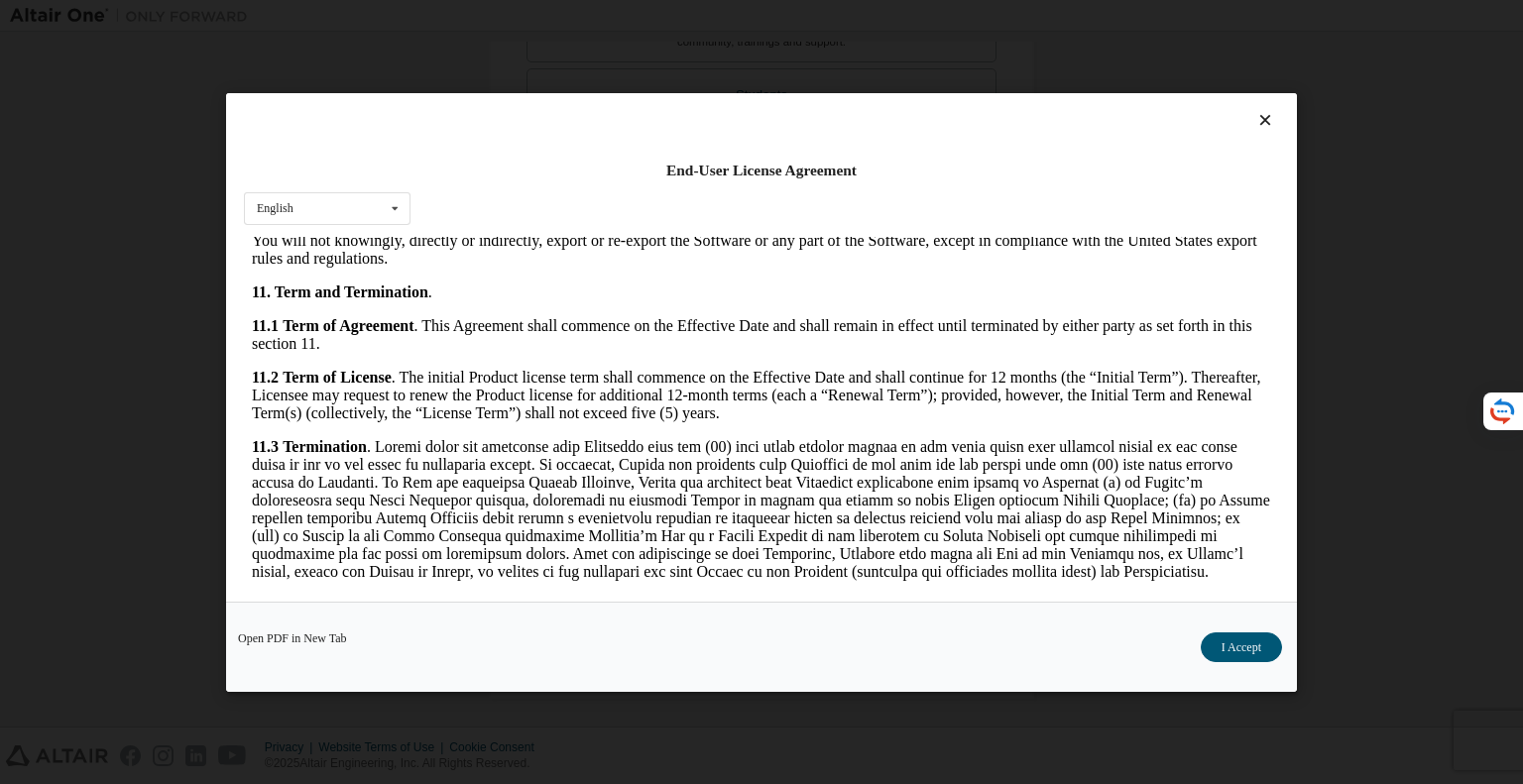 scroll, scrollTop: 3284, scrollLeft: 0, axis: vertical 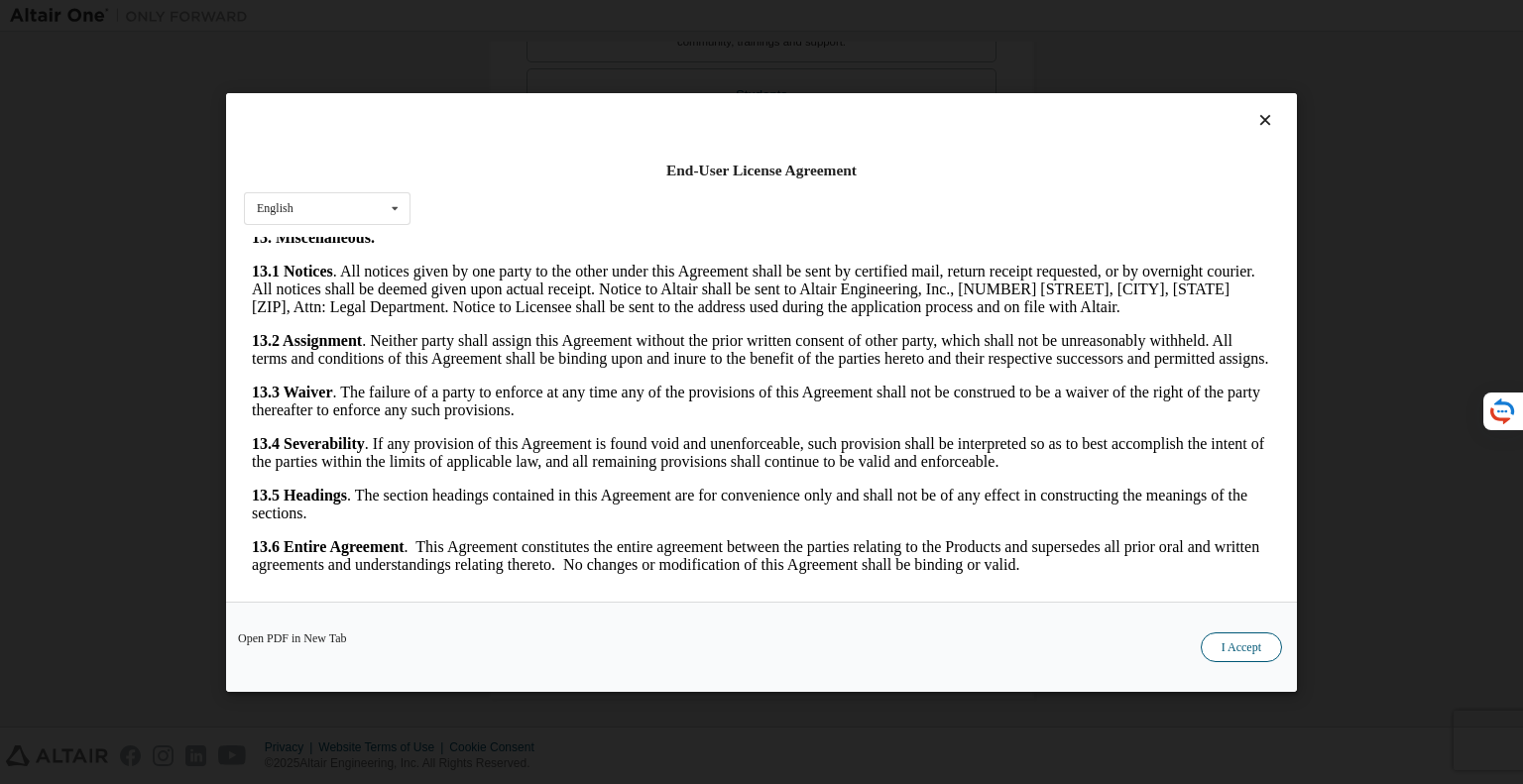click on "I Accept" at bounding box center (1241, 646) 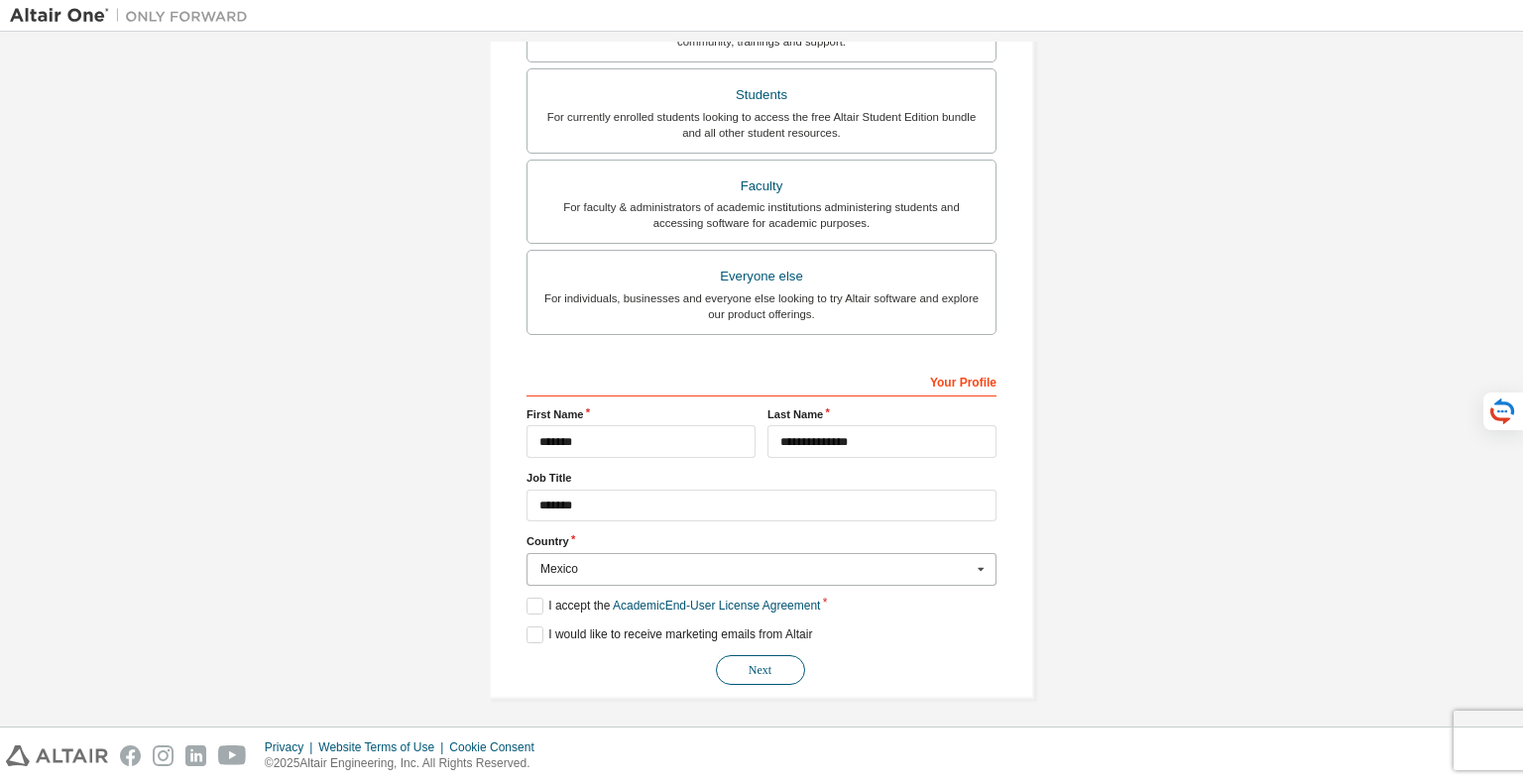 click on "Next" at bounding box center [761, 670] 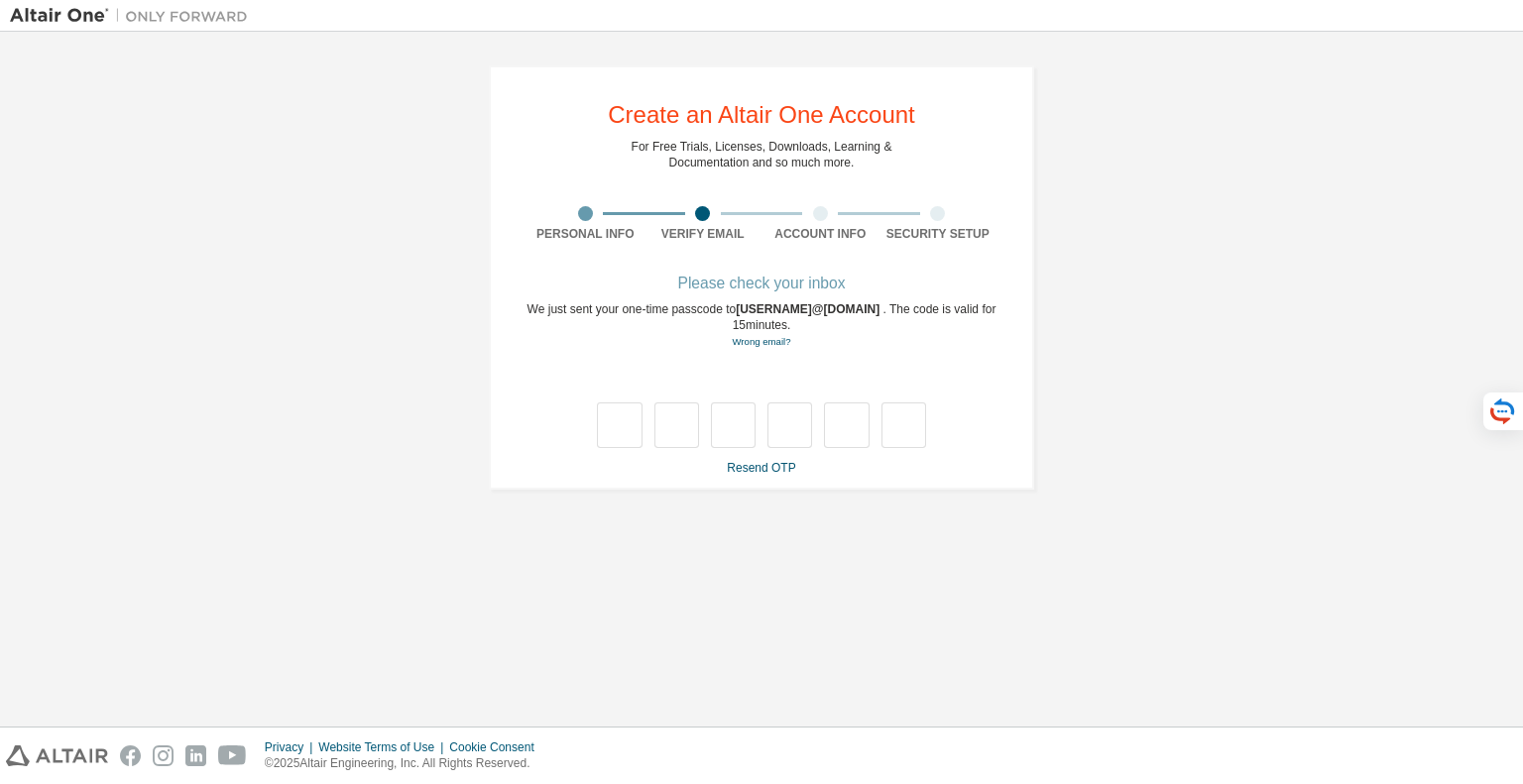 scroll, scrollTop: 0, scrollLeft: 0, axis: both 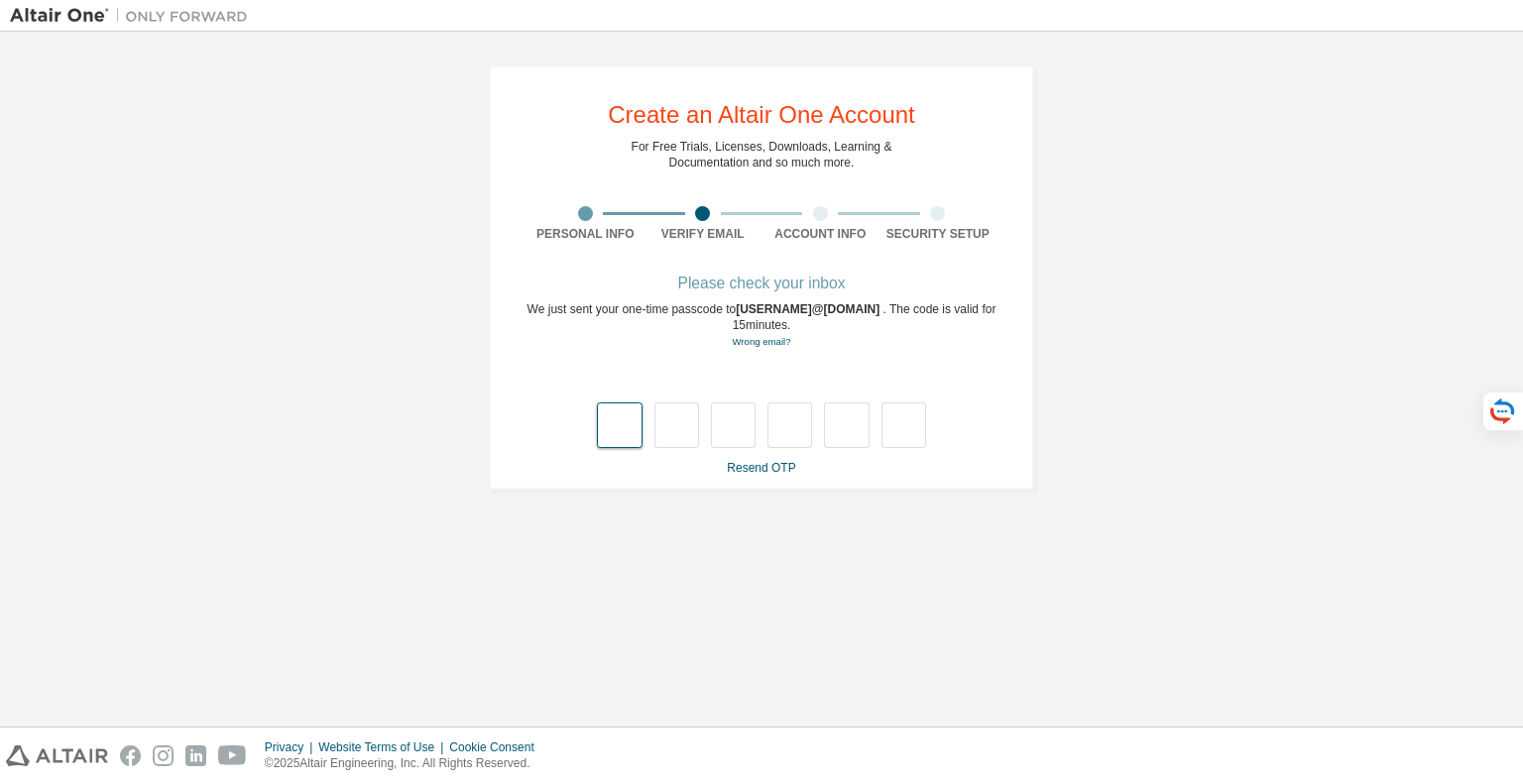 type on "*" 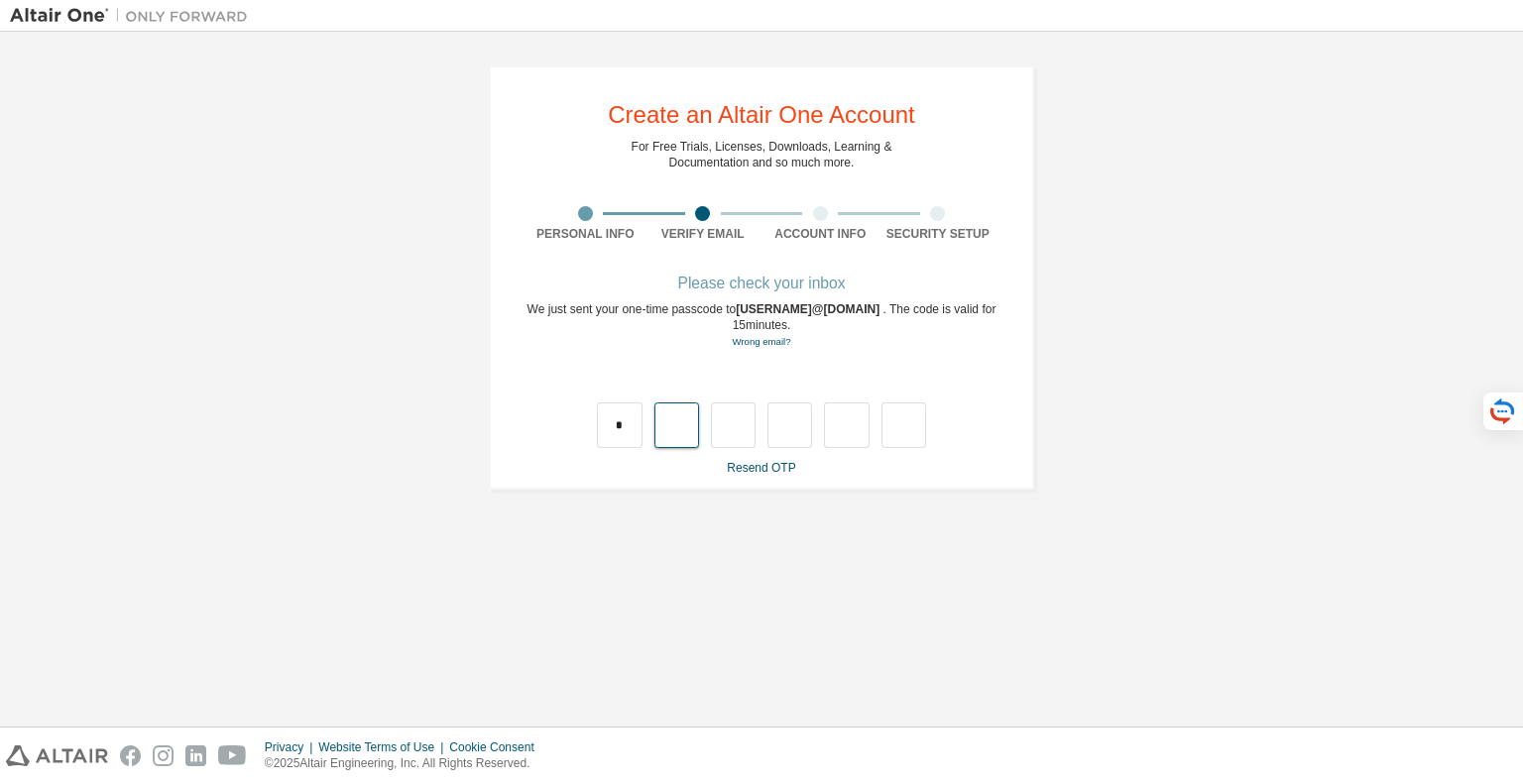 type on "*" 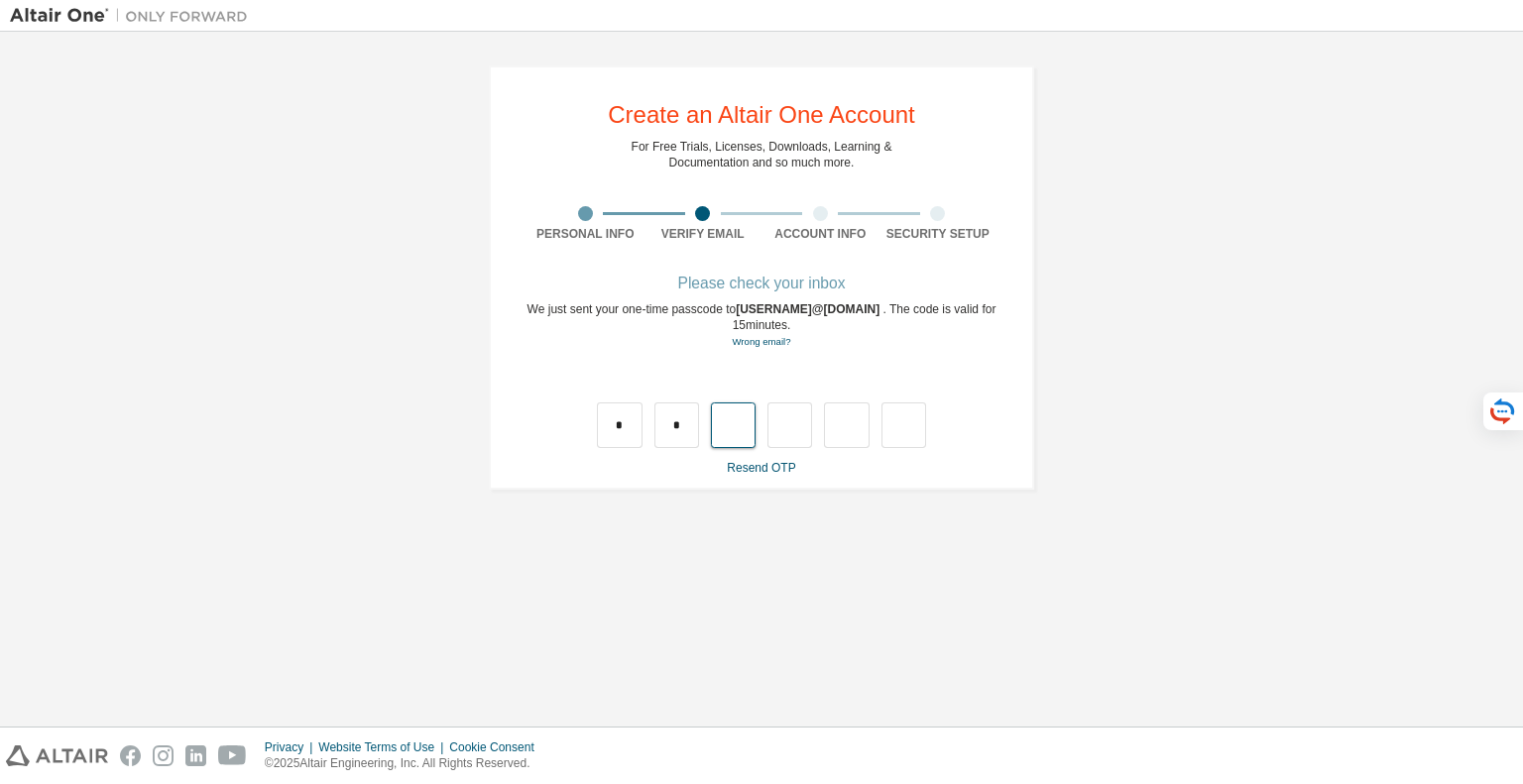 type on "*" 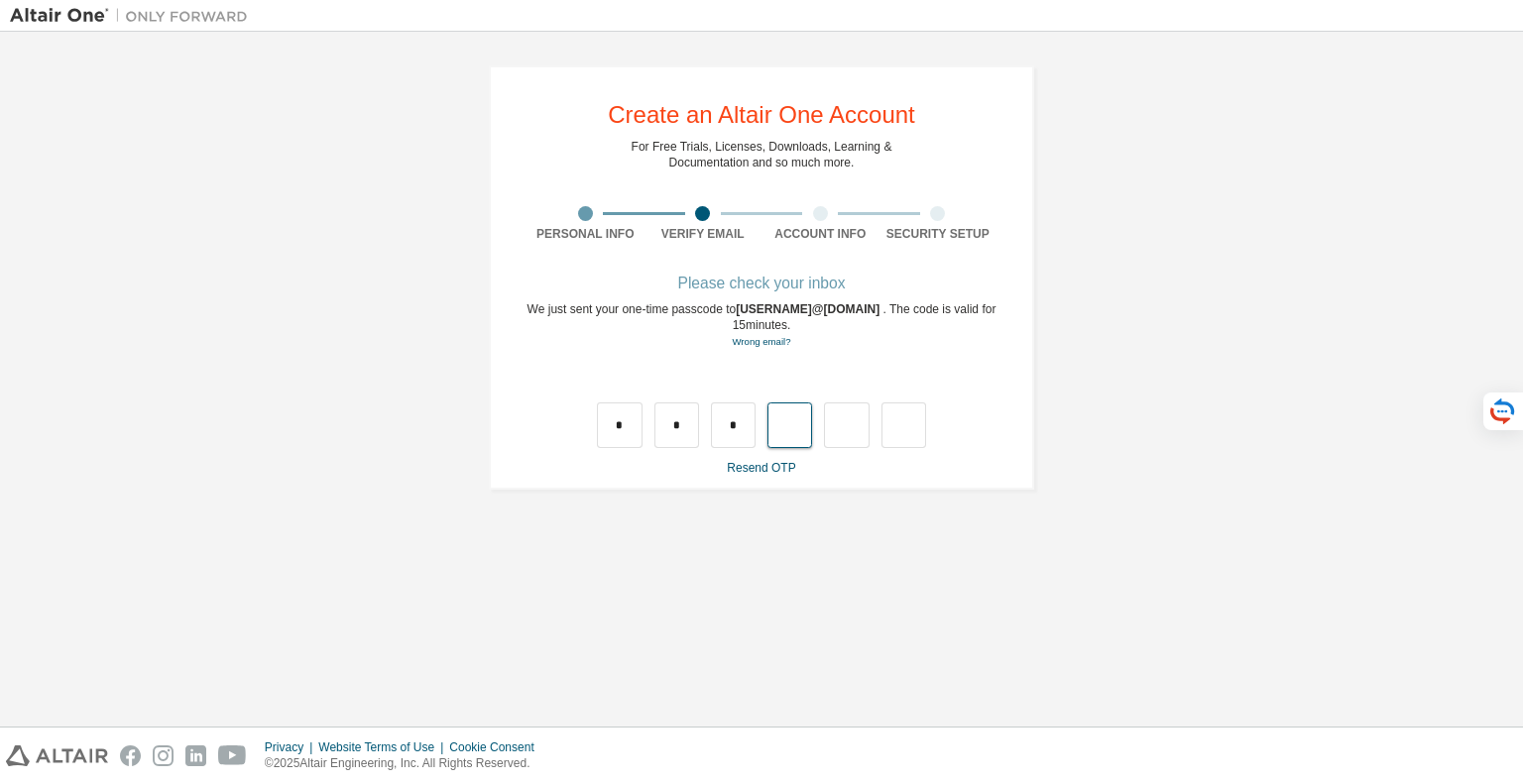 type on "*" 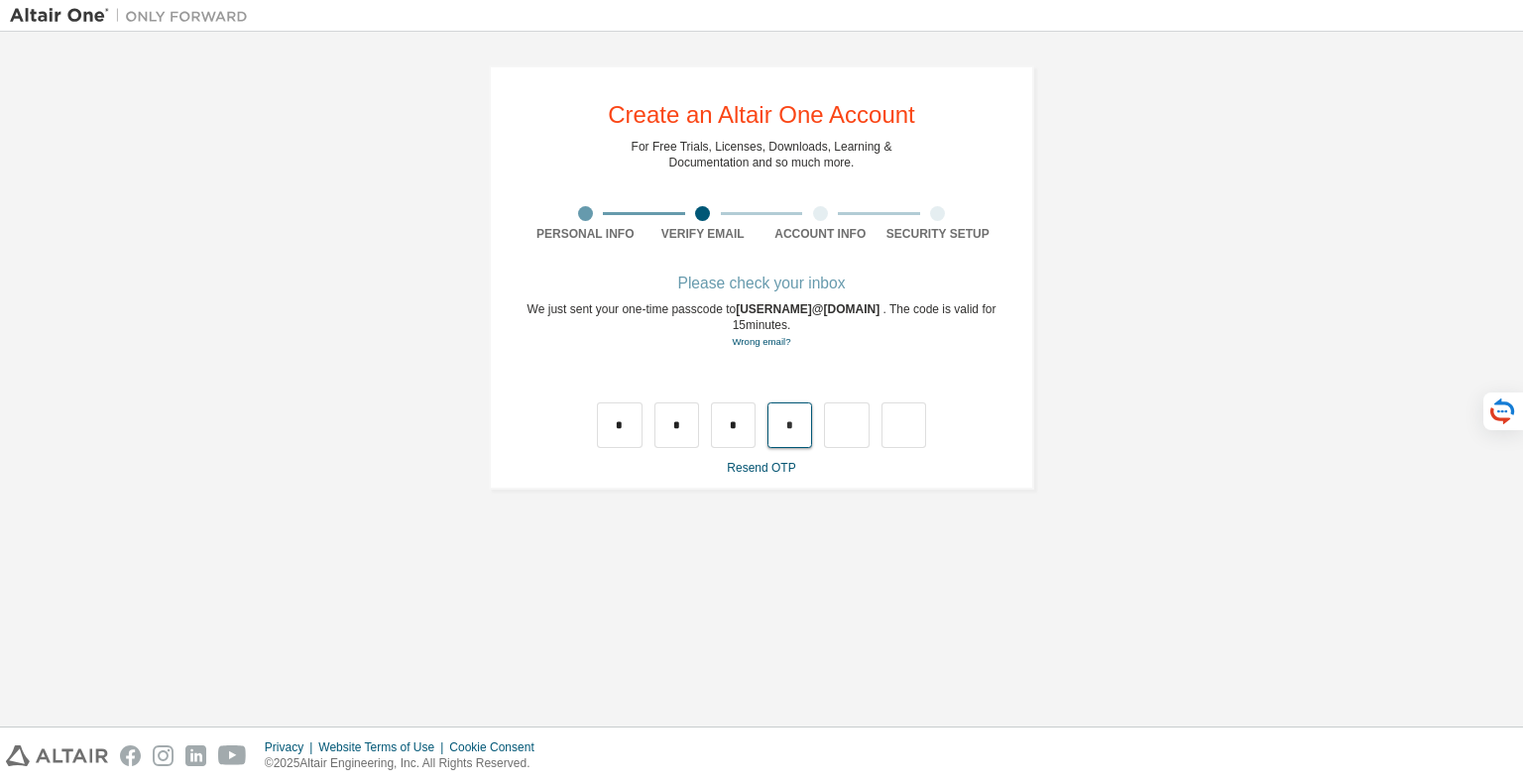 click on "*" at bounding box center [789, 425] 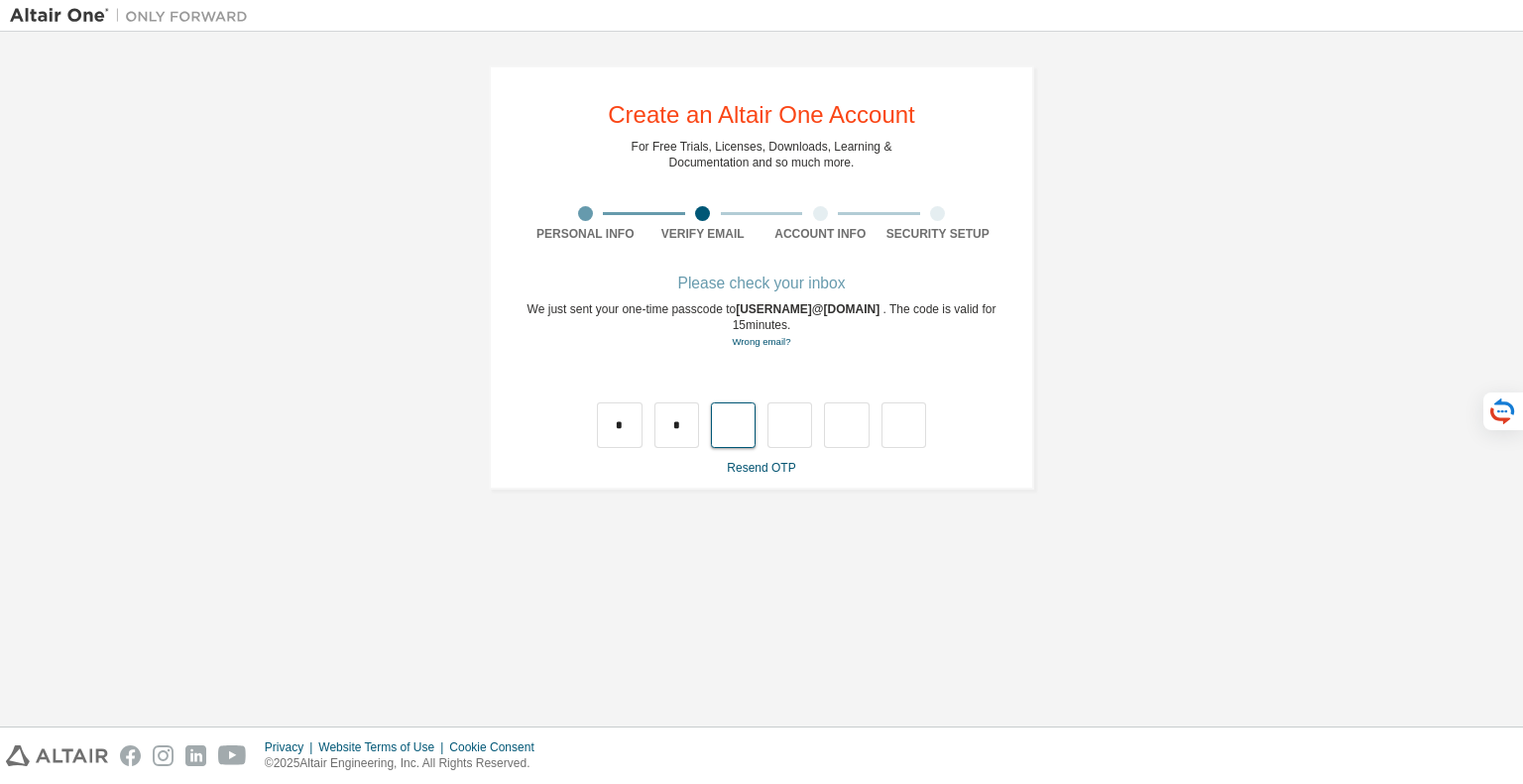 click at bounding box center [733, 425] 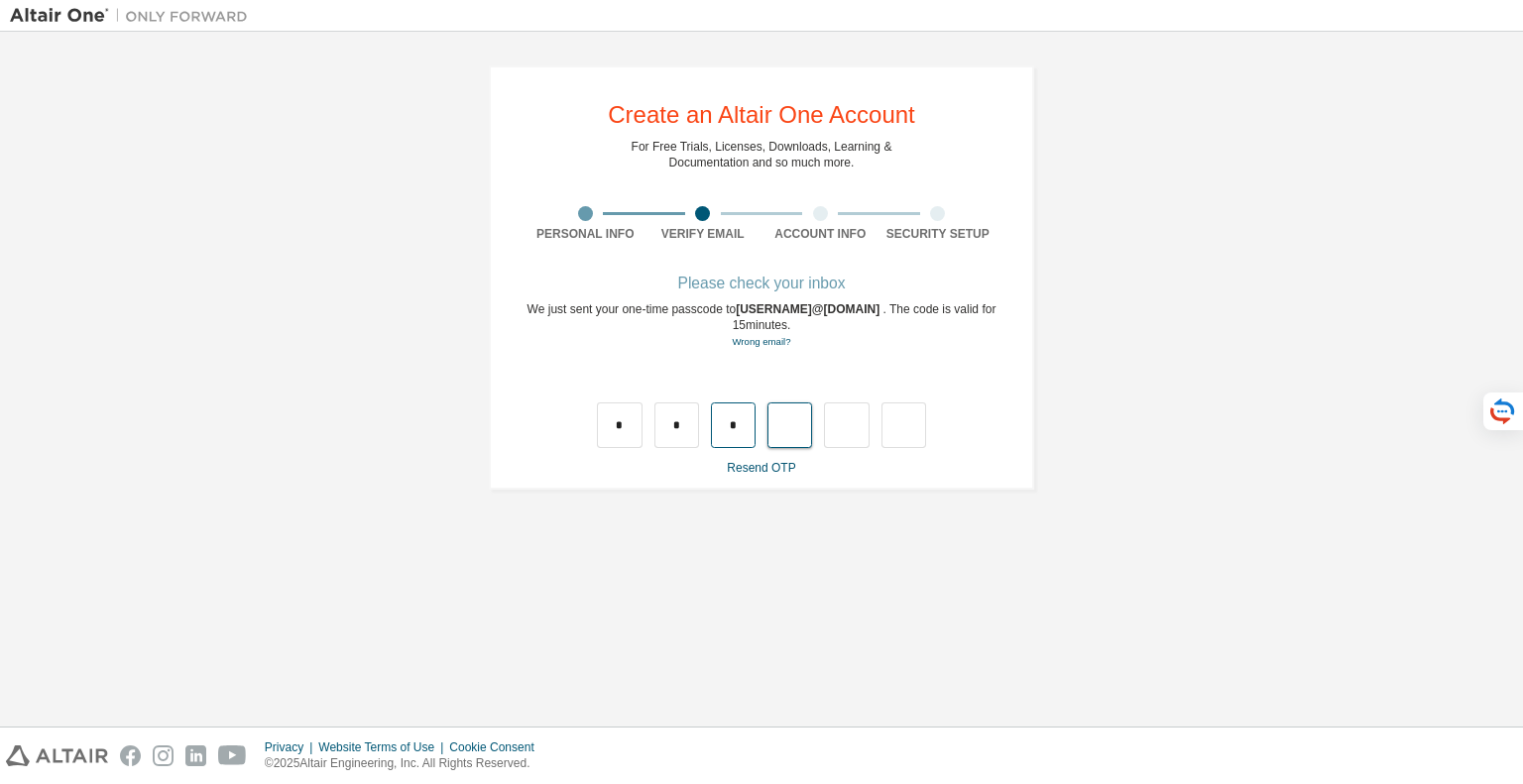 type on "*" 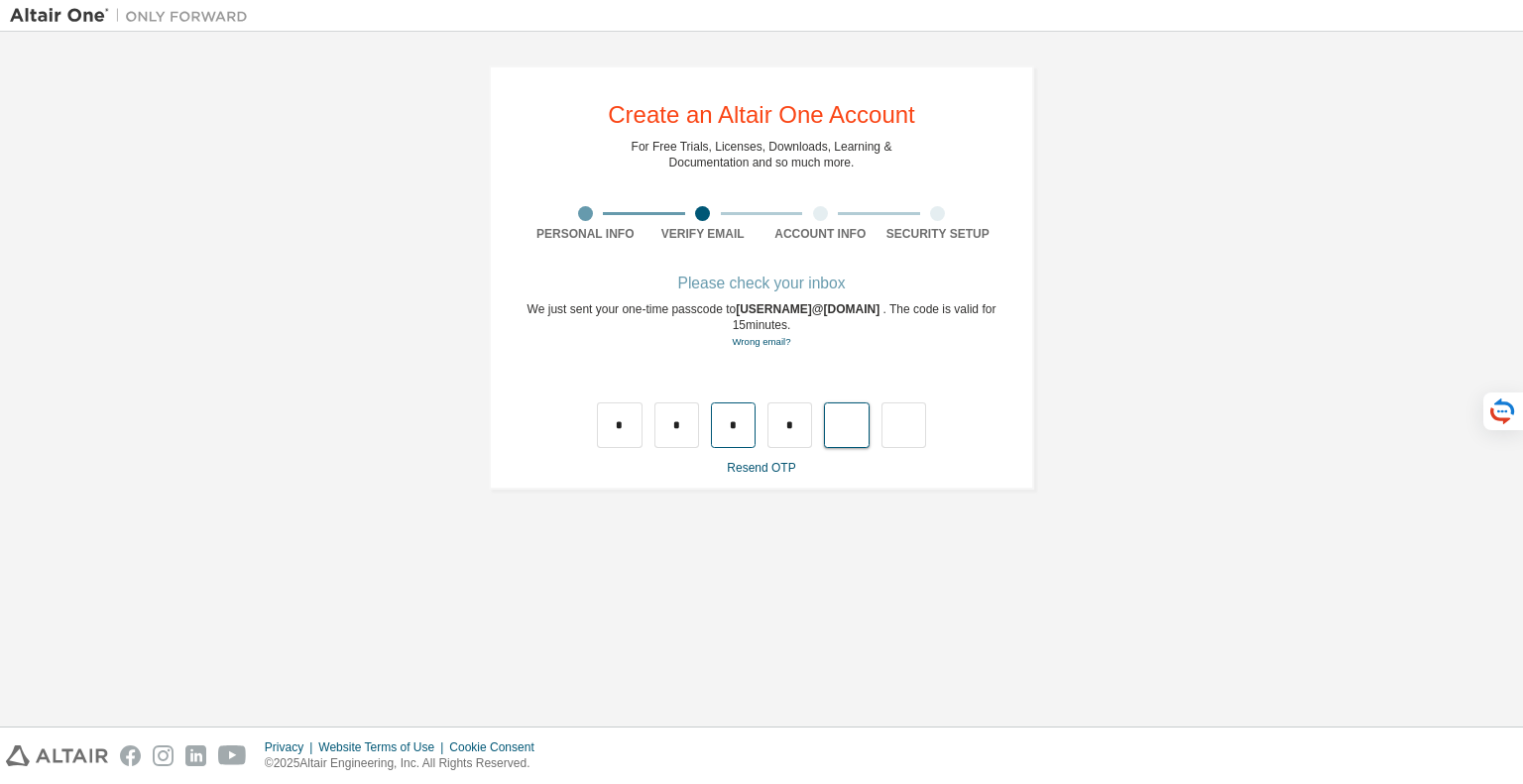 type on "*" 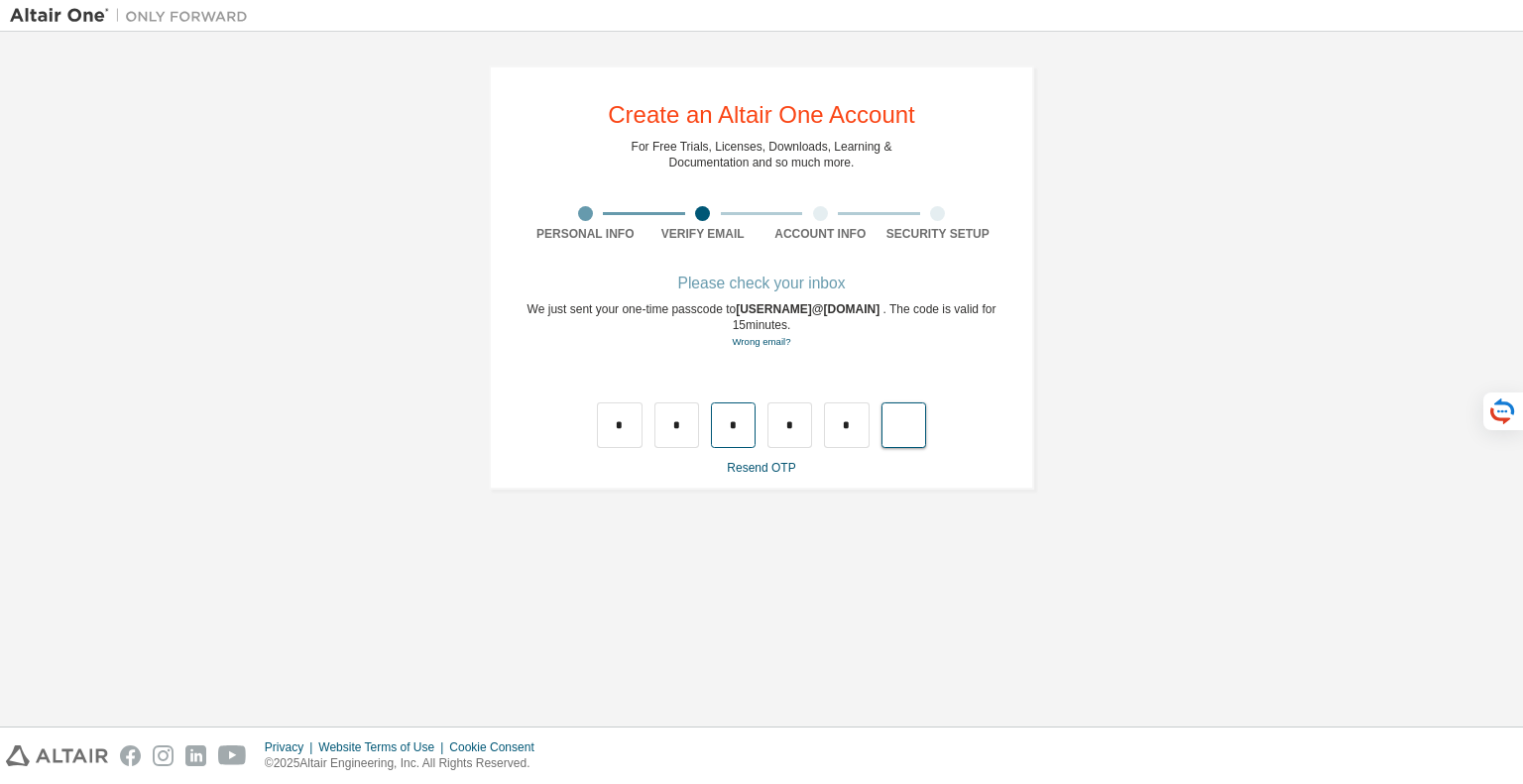type on "*" 